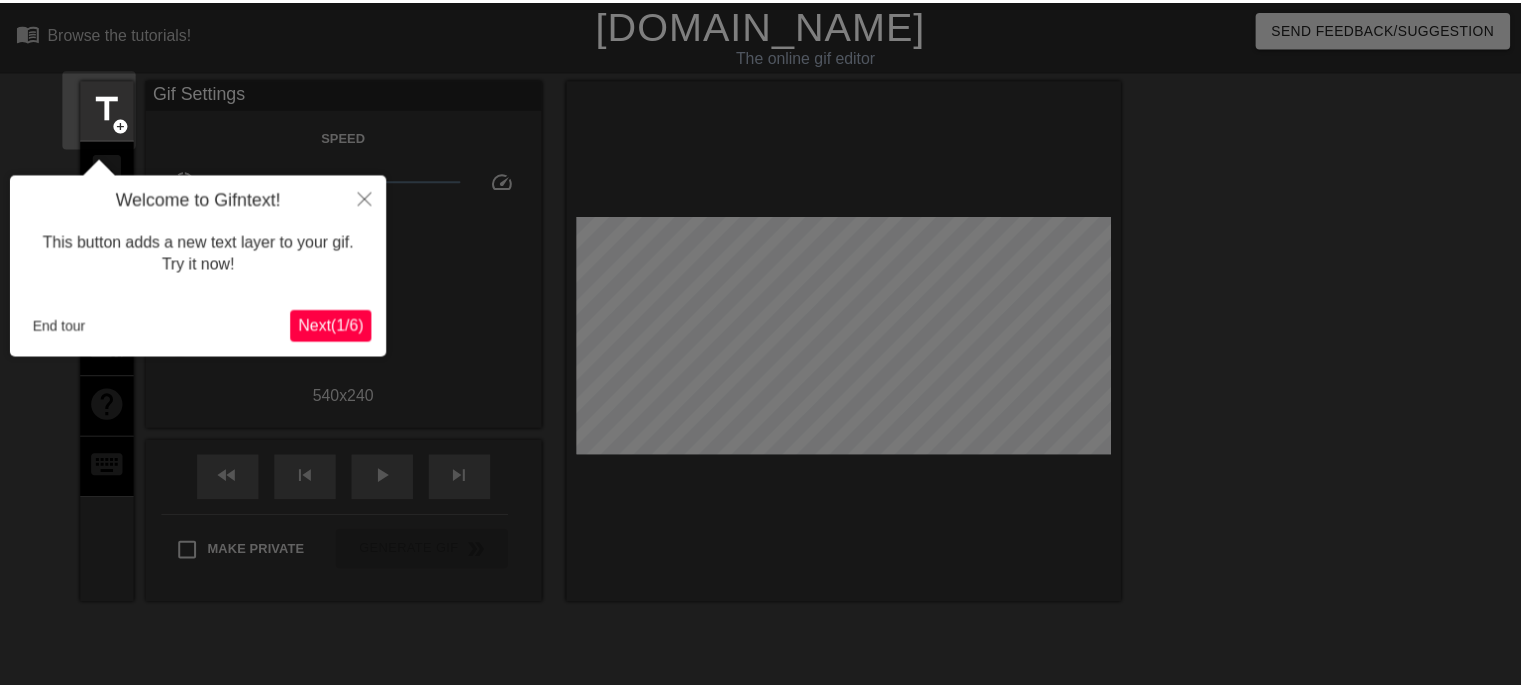 scroll, scrollTop: 49, scrollLeft: 0, axis: vertical 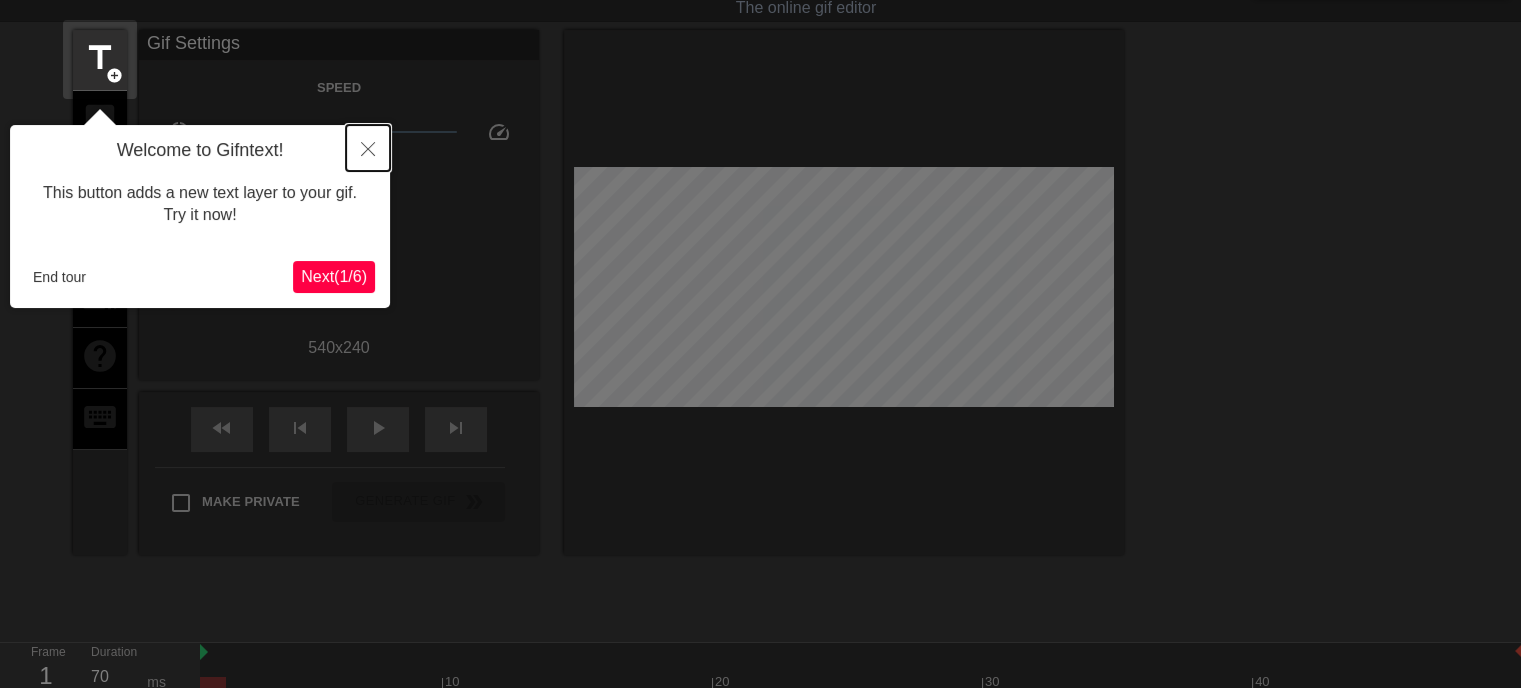 click at bounding box center (368, 148) 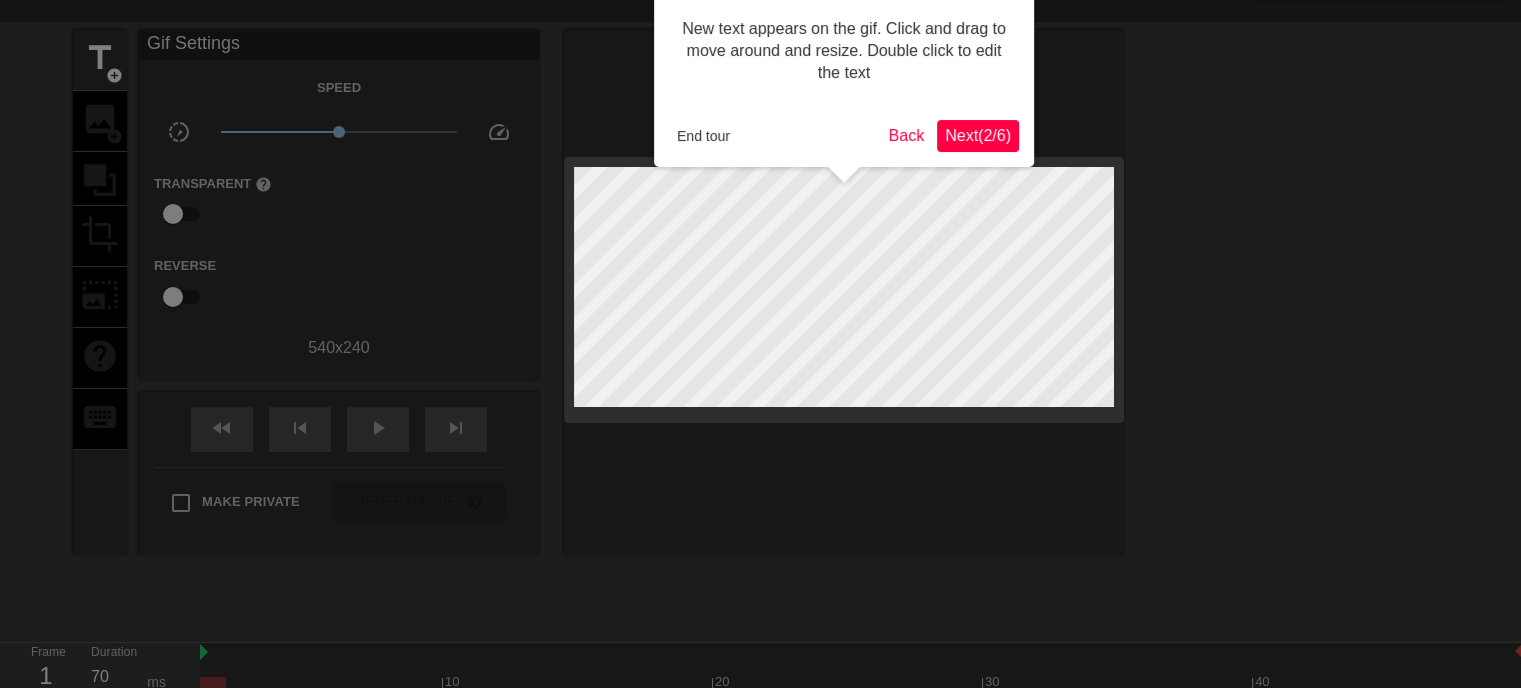 scroll, scrollTop: 0, scrollLeft: 0, axis: both 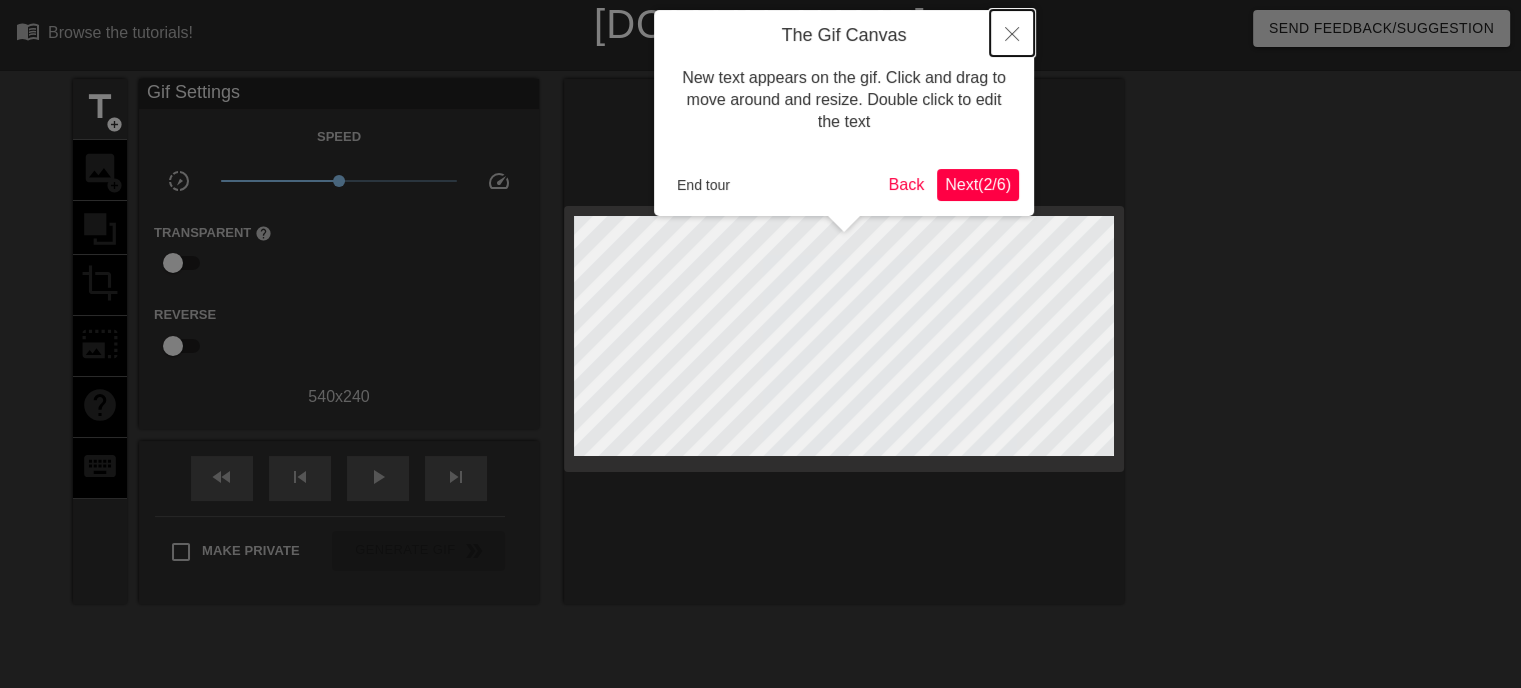 click at bounding box center (1012, 33) 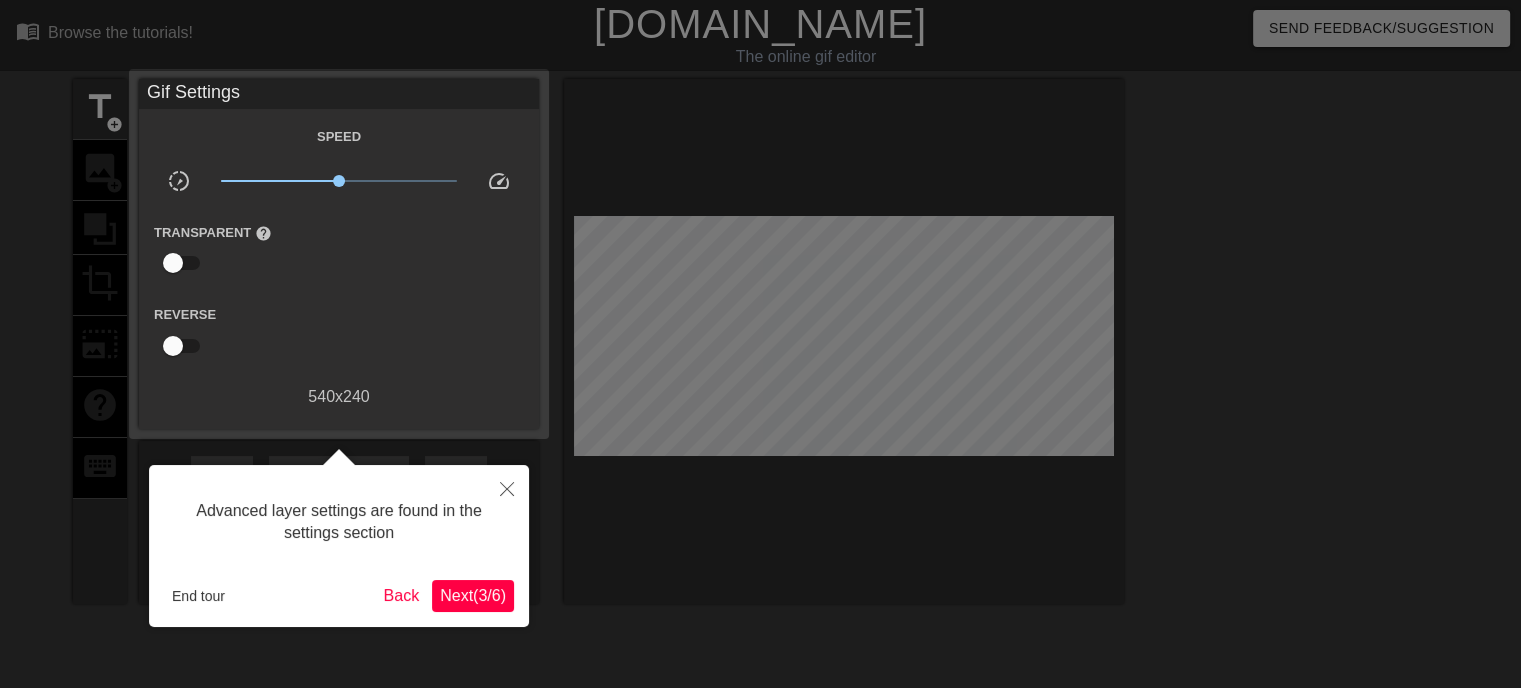 scroll, scrollTop: 49, scrollLeft: 0, axis: vertical 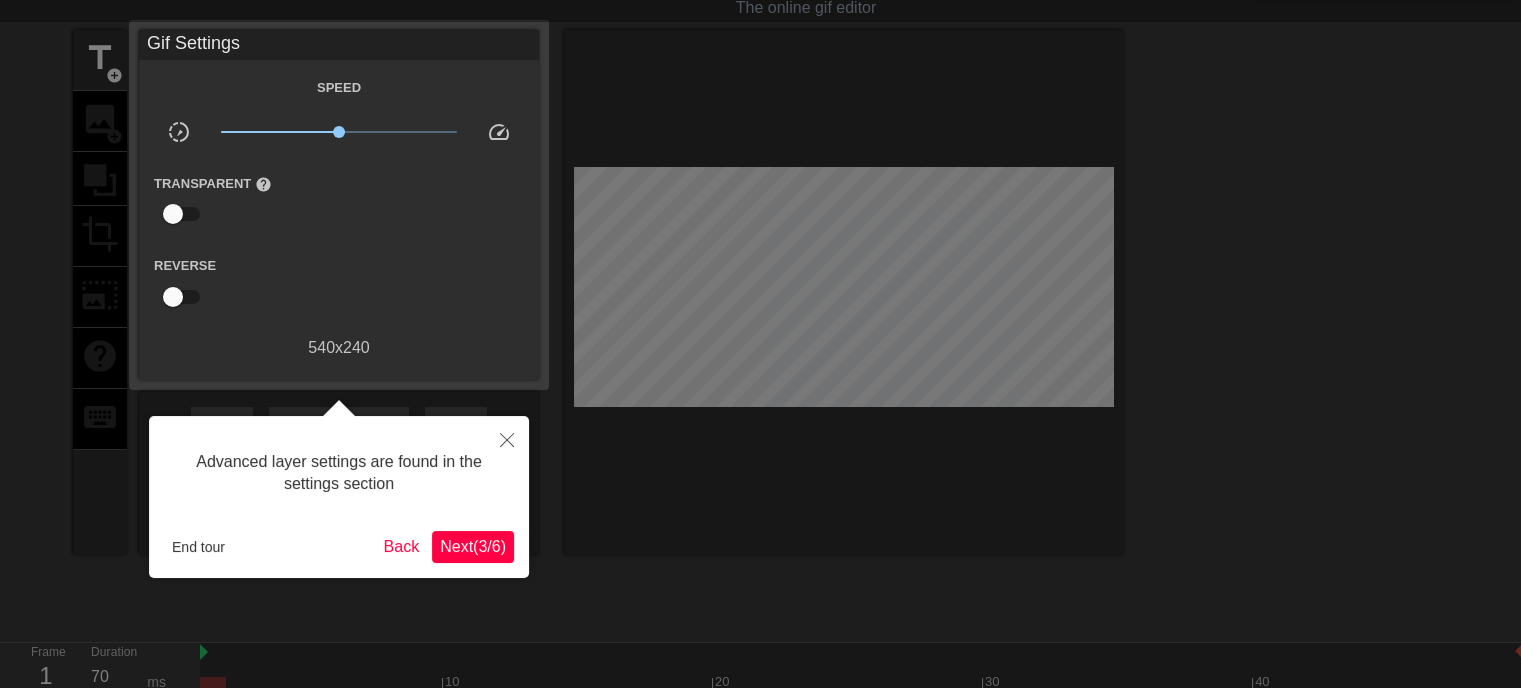 click on "Advanced layer settings are found in the settings section End tour Back Next  ( 3 / 6 )" at bounding box center [339, 497] 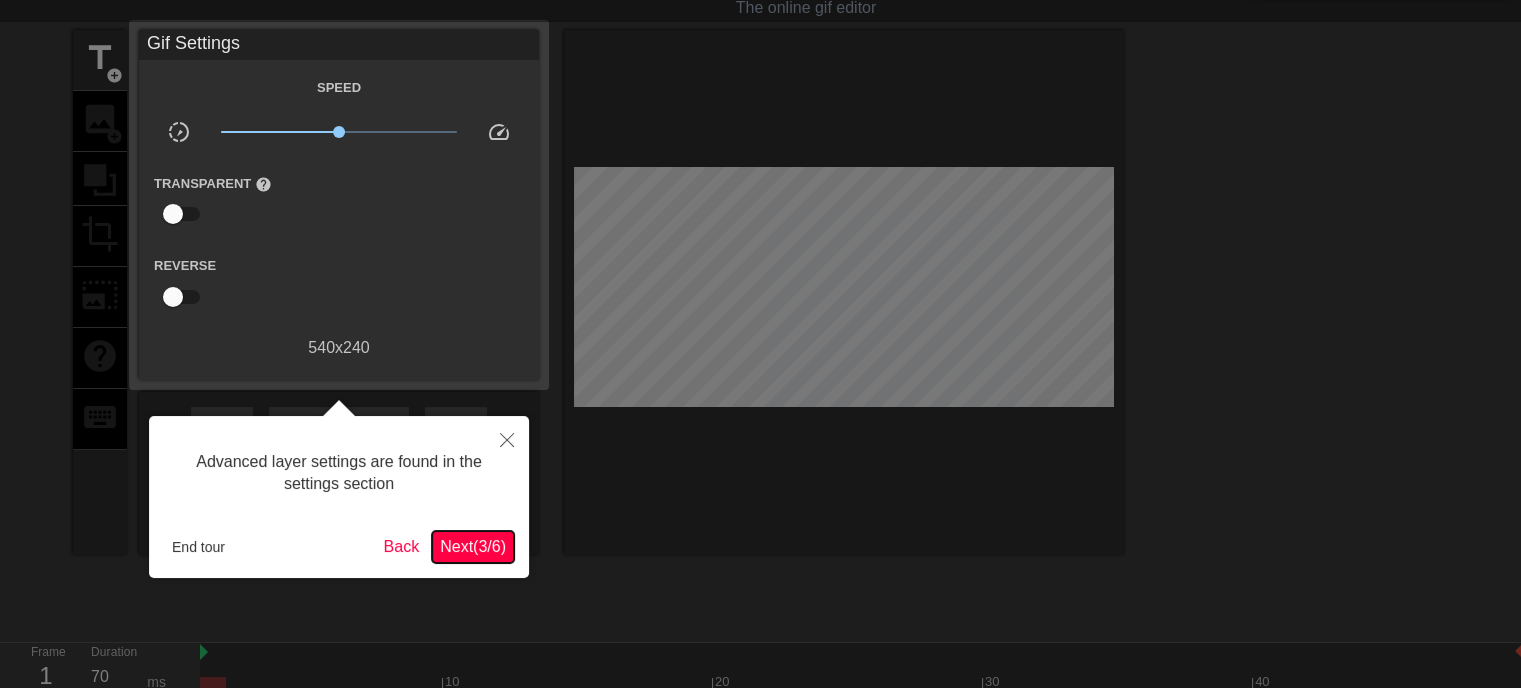click on "Next  ( 3 / 6 )" at bounding box center (473, 547) 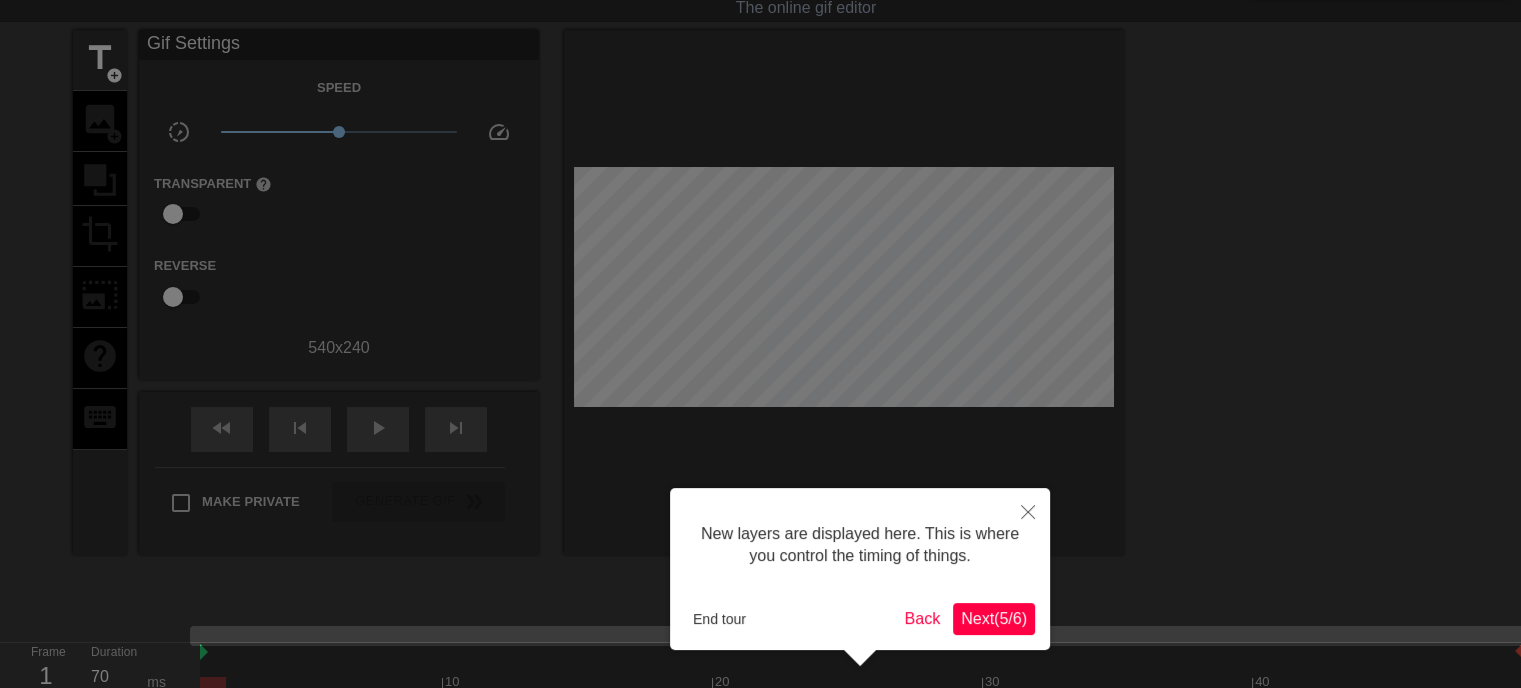 scroll, scrollTop: 17, scrollLeft: 0, axis: vertical 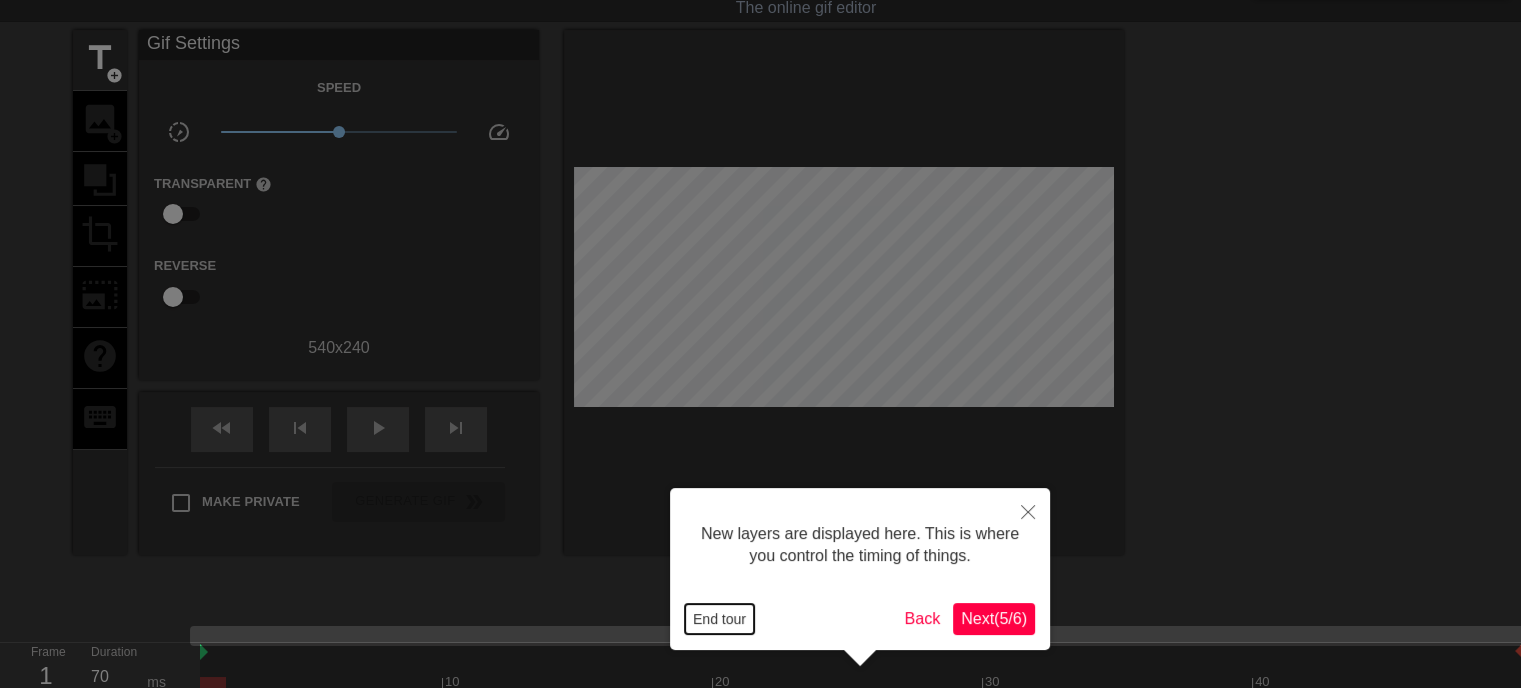 click on "End tour" at bounding box center (719, 619) 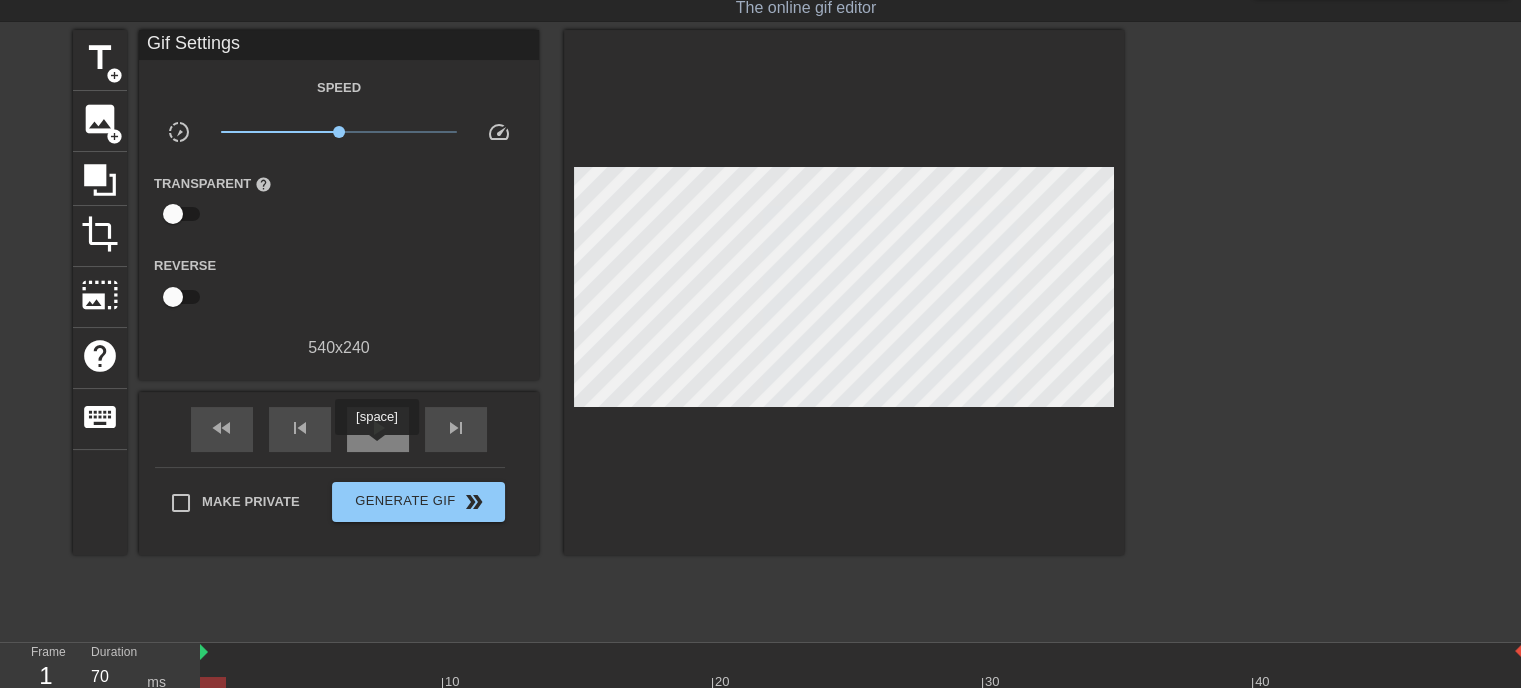 click on "play_arrow" at bounding box center [378, 428] 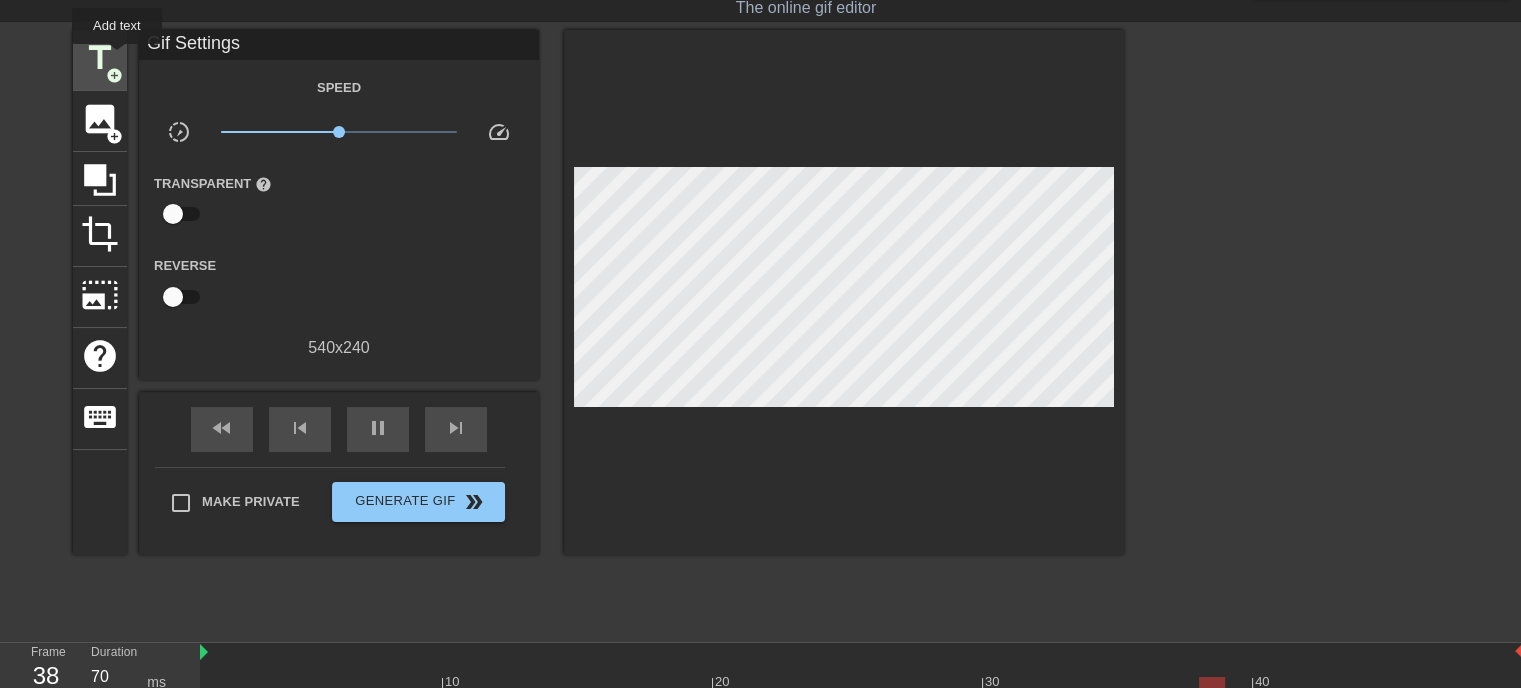 click on "title" at bounding box center (100, 58) 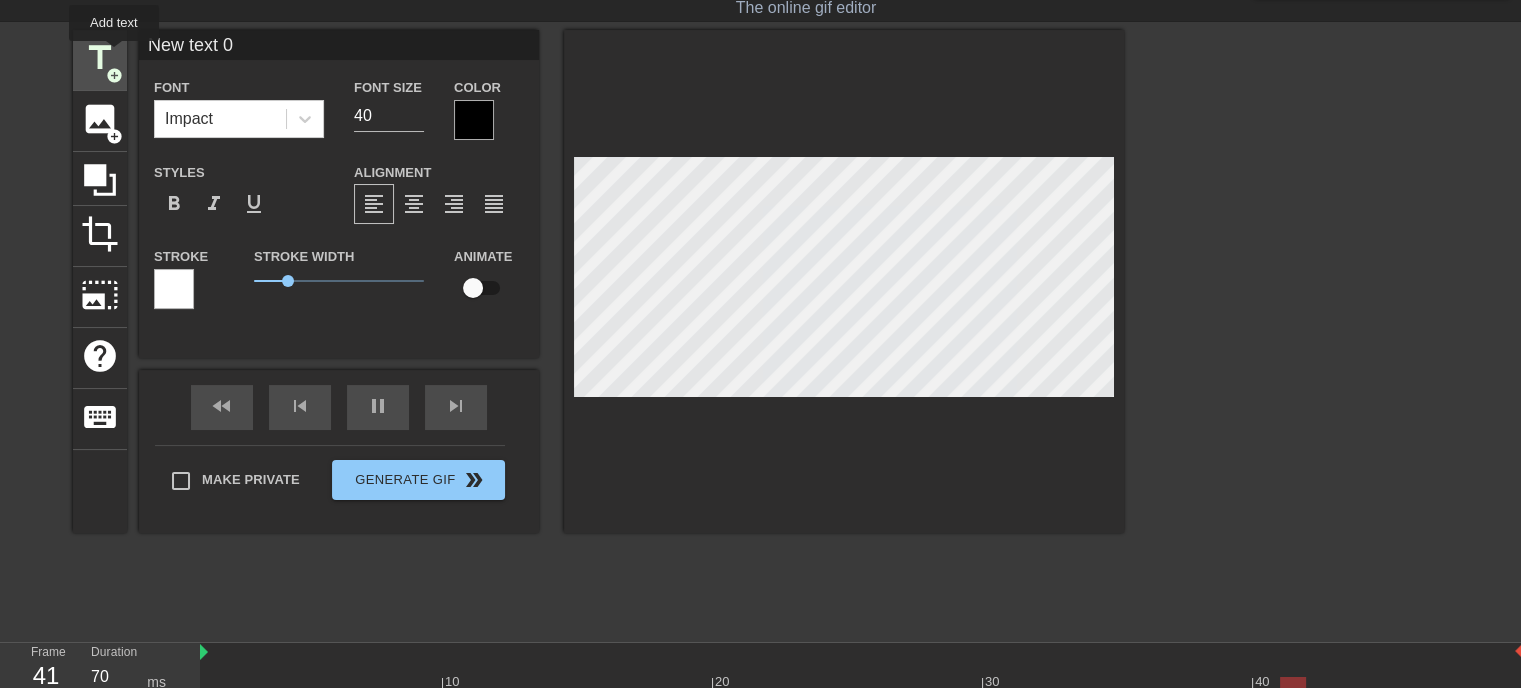 scroll, scrollTop: 0, scrollLeft: 0, axis: both 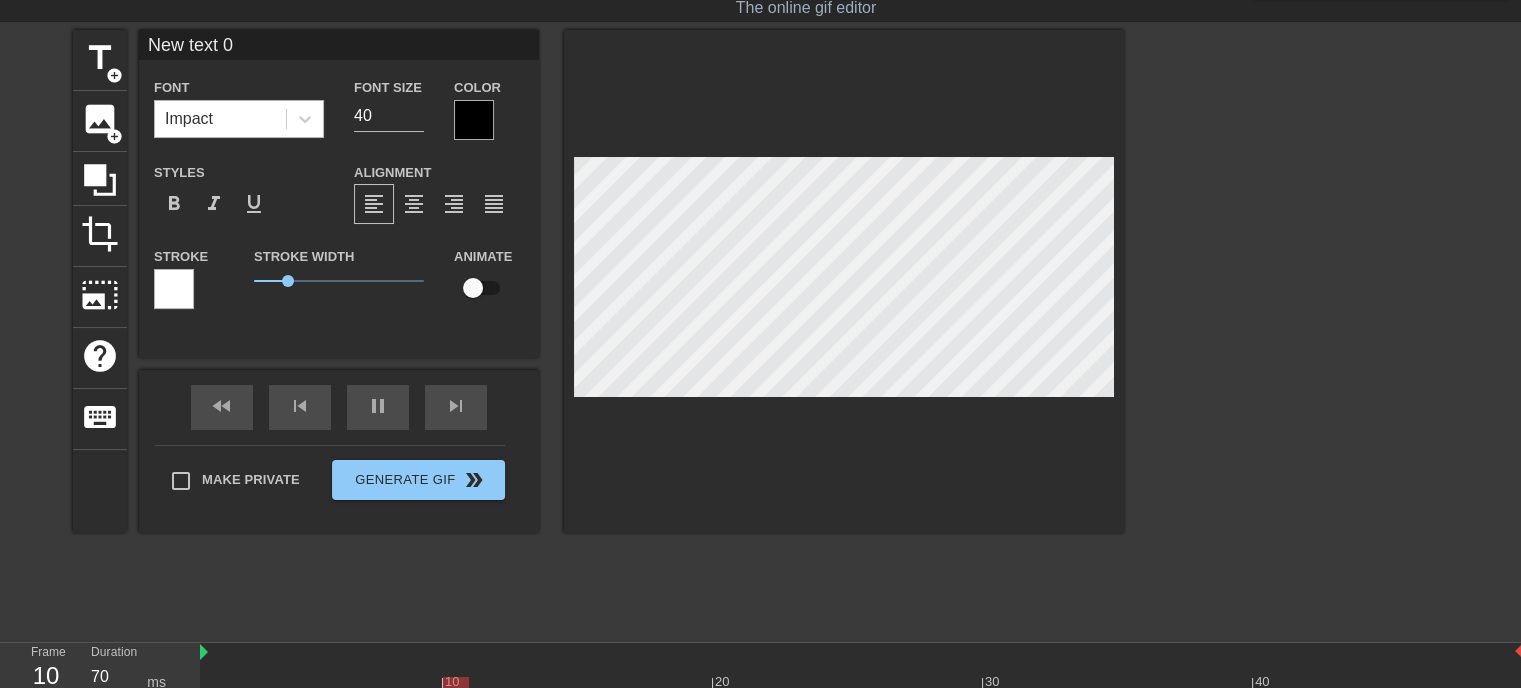 click on "Impact" at bounding box center (220, 119) 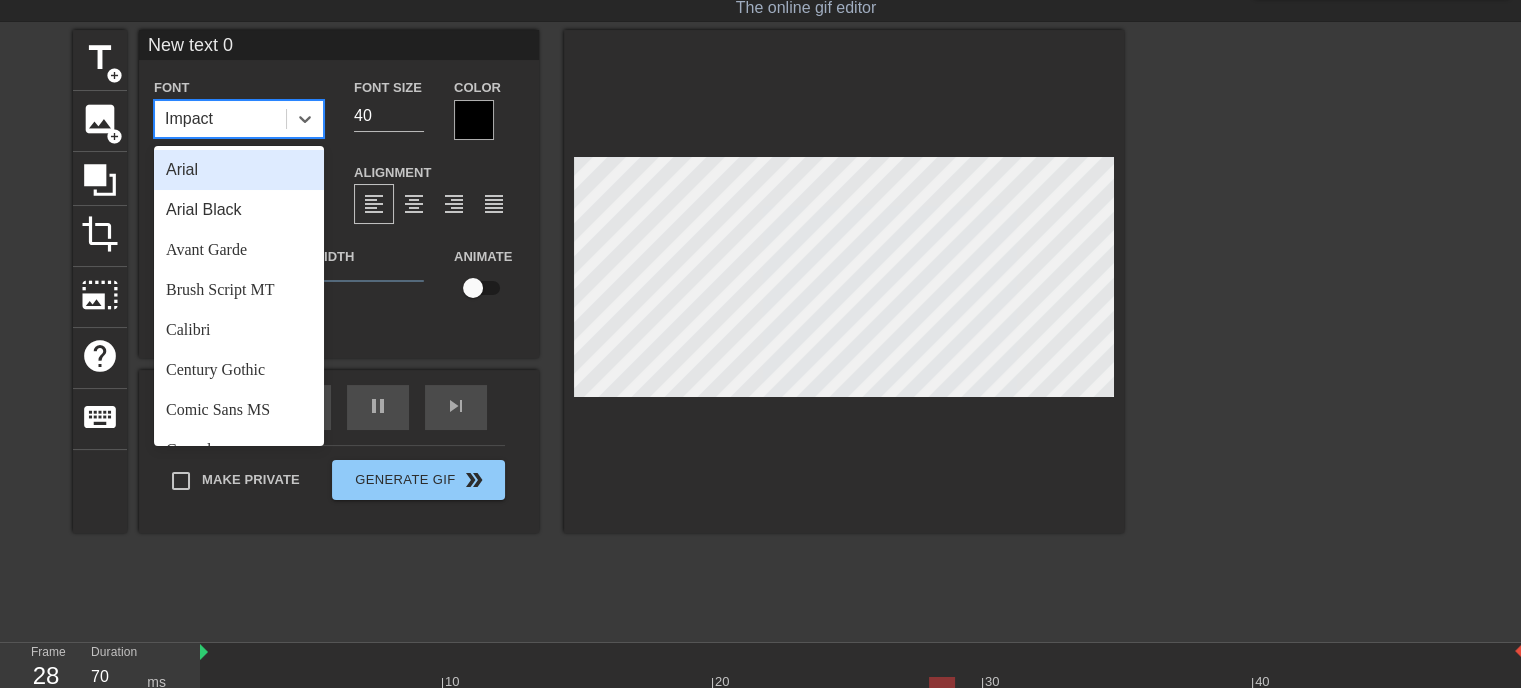 click on "Arial" at bounding box center [239, 170] 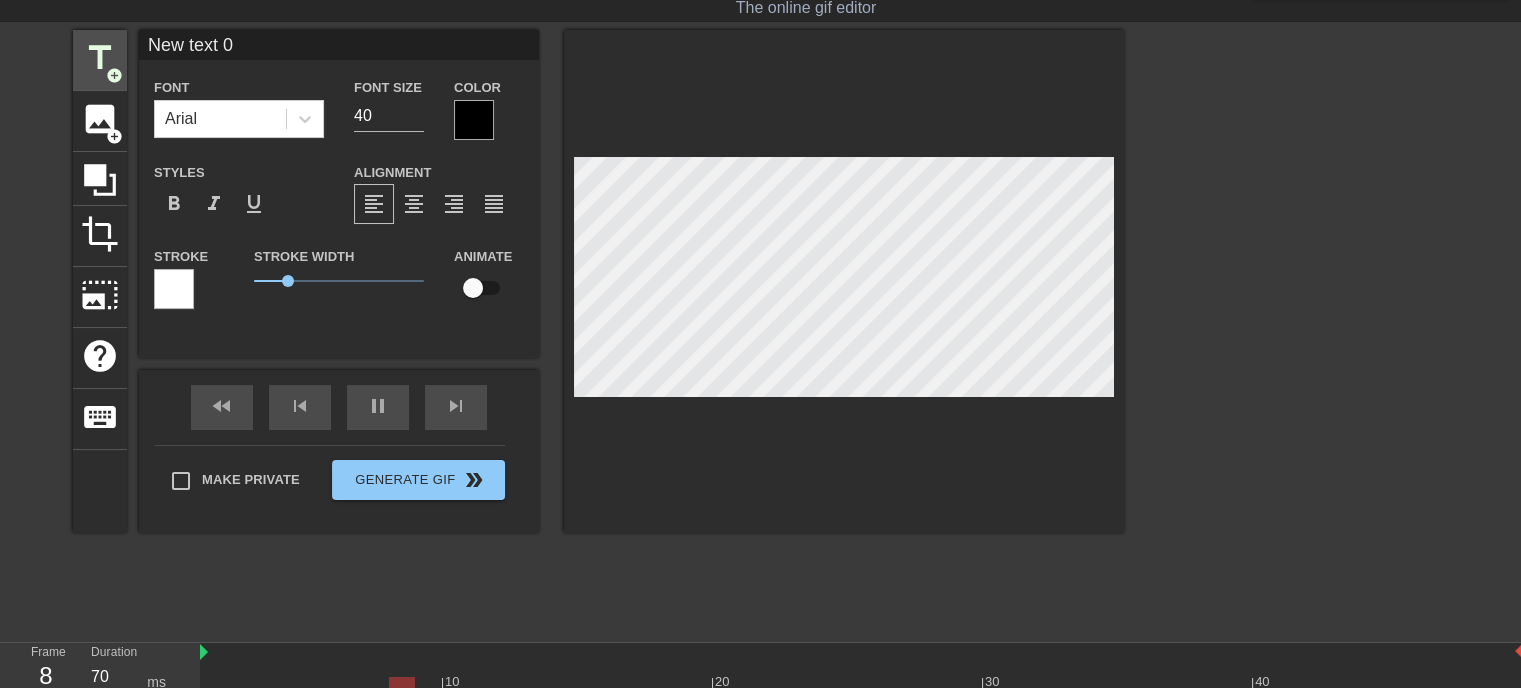 drag, startPoint x: 257, startPoint y: 46, endPoint x: 78, endPoint y: 57, distance: 179.33768 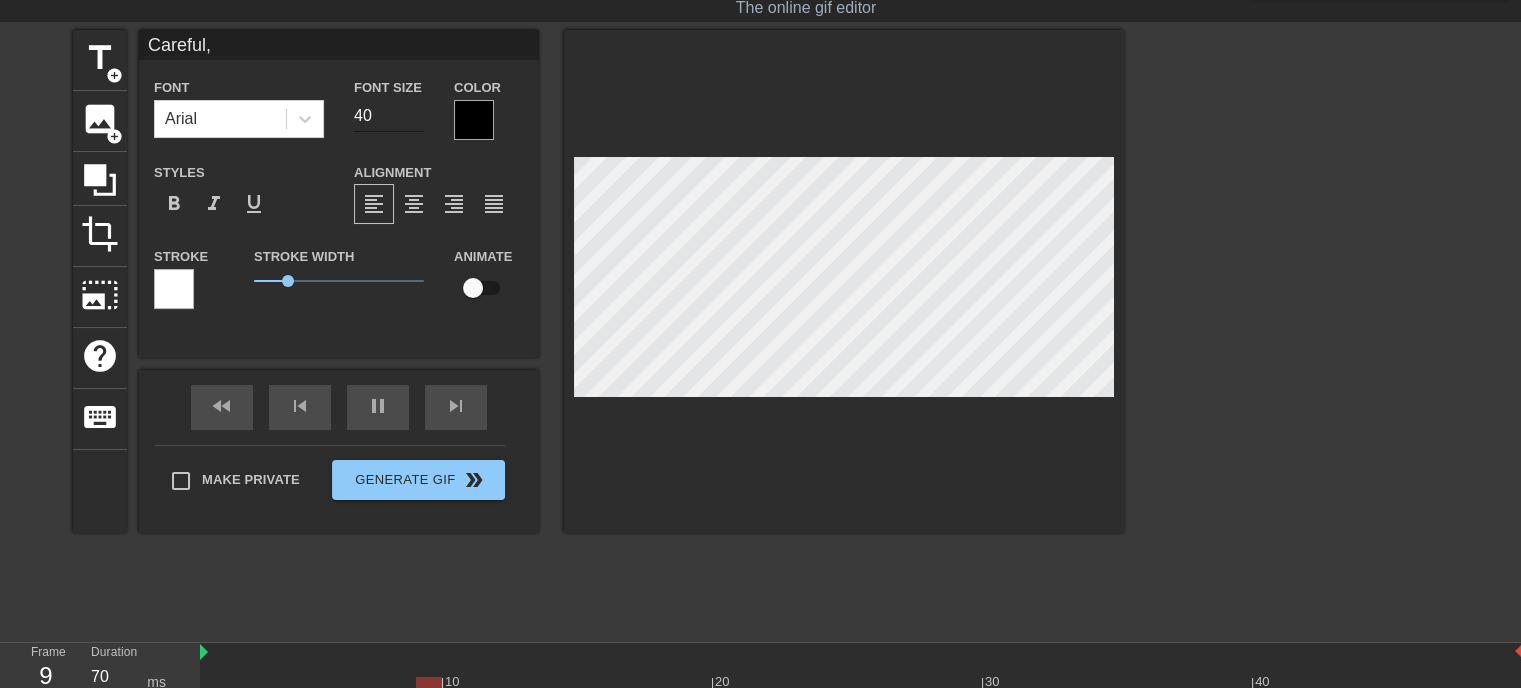 type on "Careful," 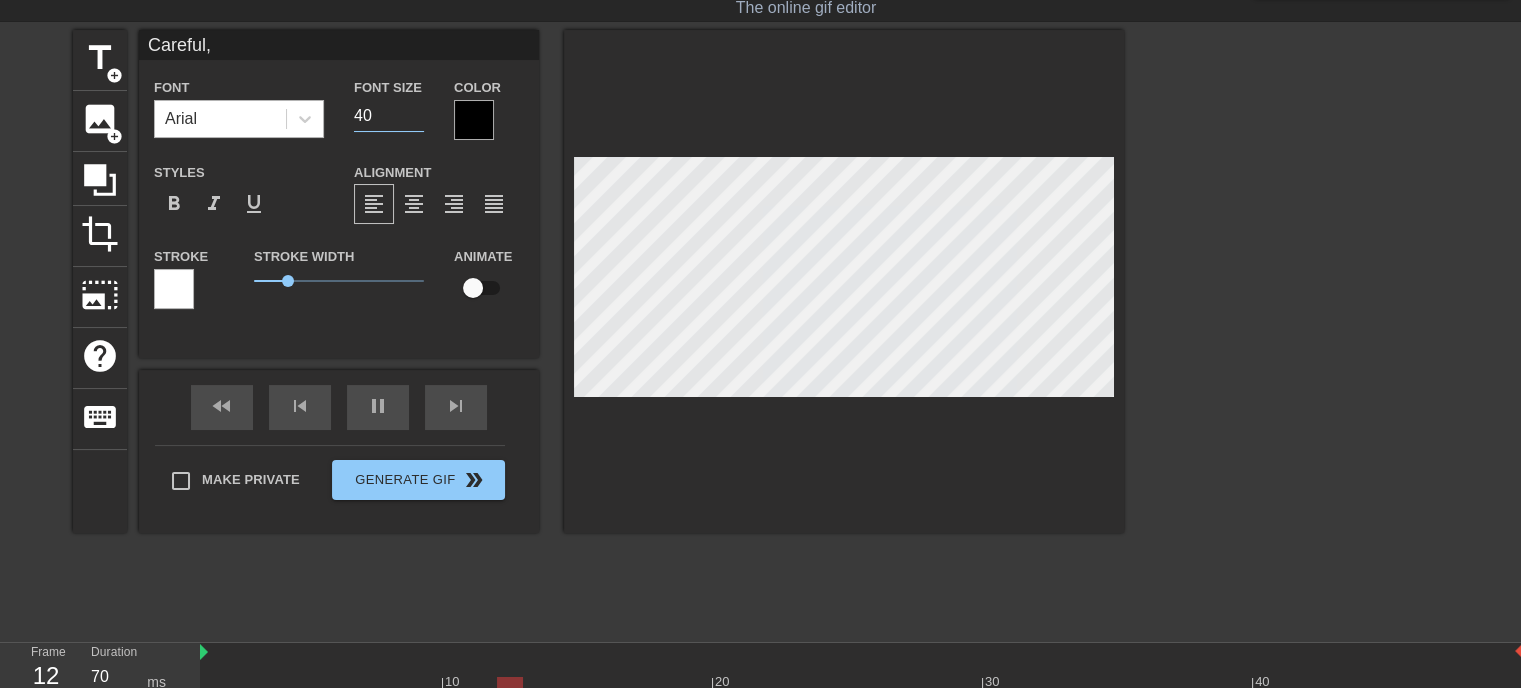 drag, startPoint x: 378, startPoint y: 117, endPoint x: 256, endPoint y: 136, distance: 123.47064 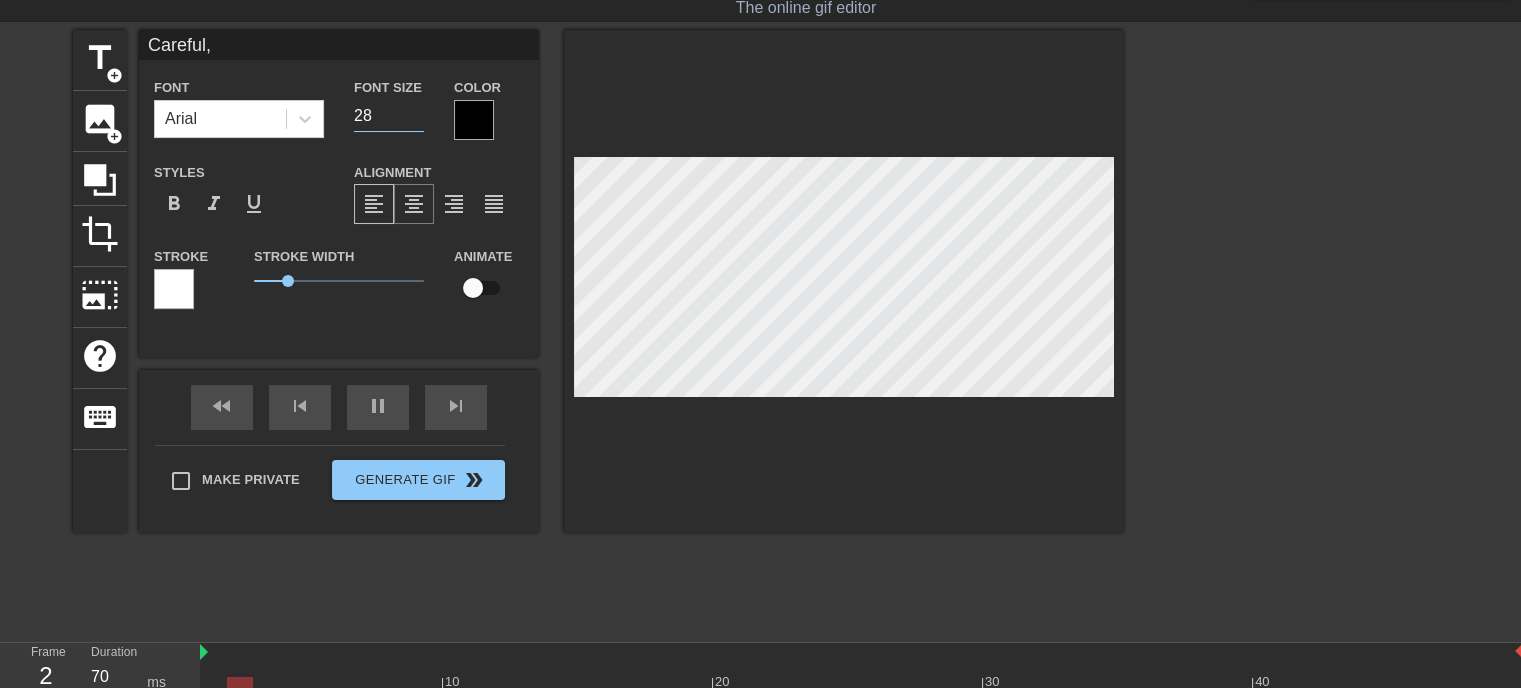 type on "28" 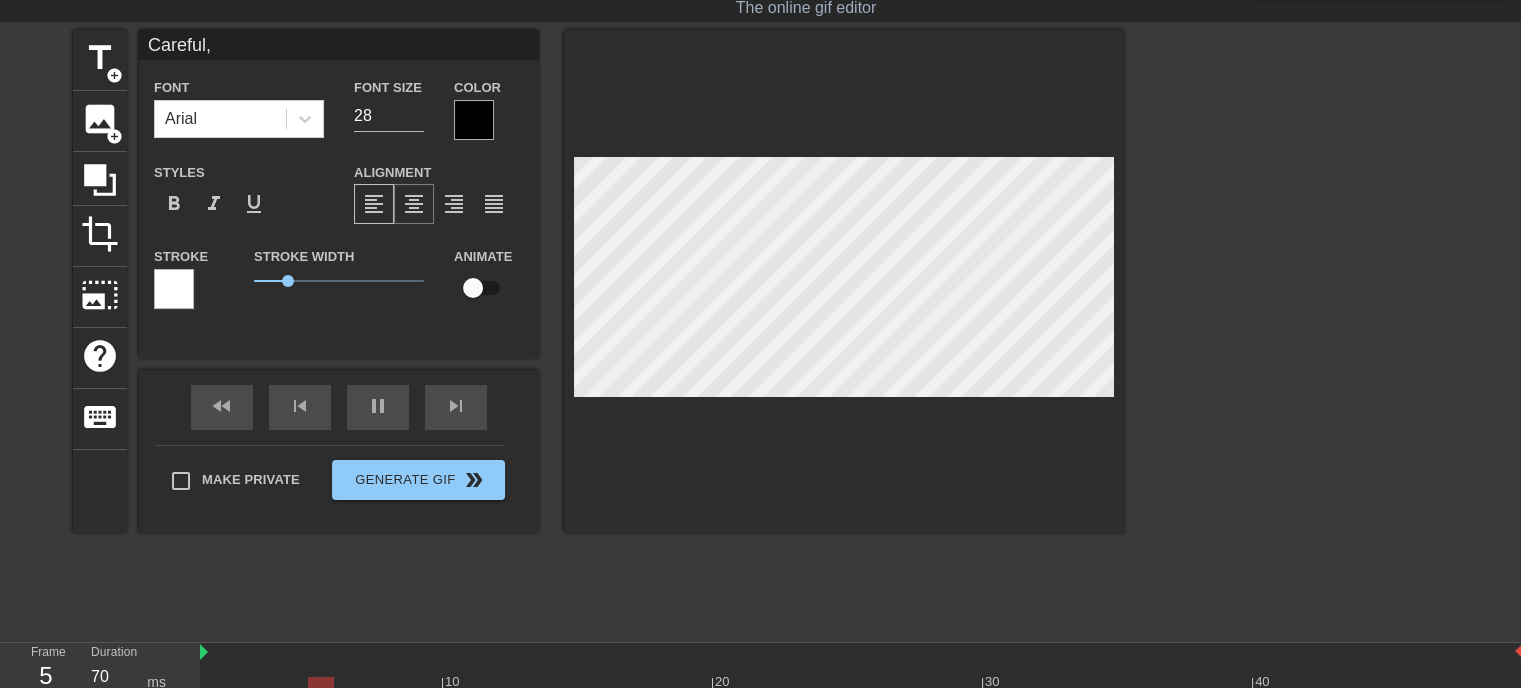 click on "format_align_center" at bounding box center (414, 204) 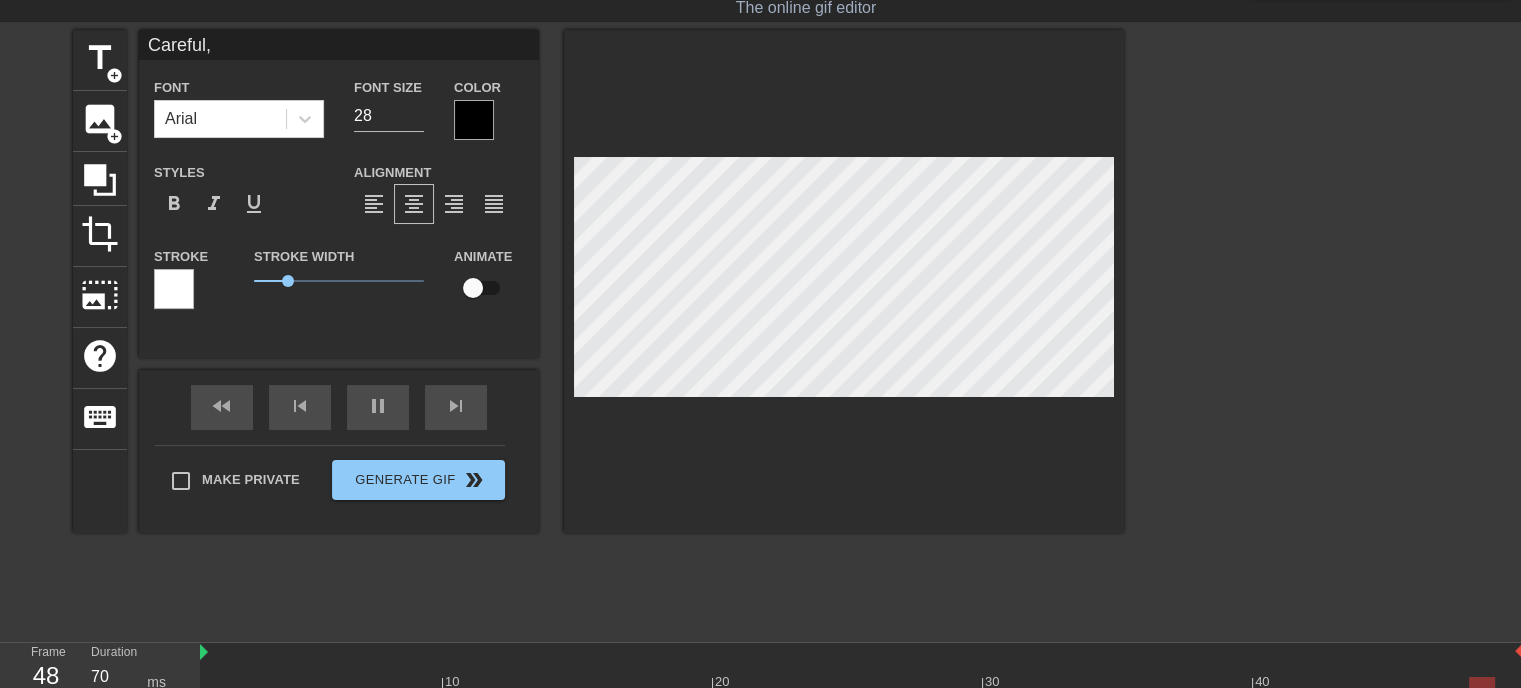 click at bounding box center (474, 120) 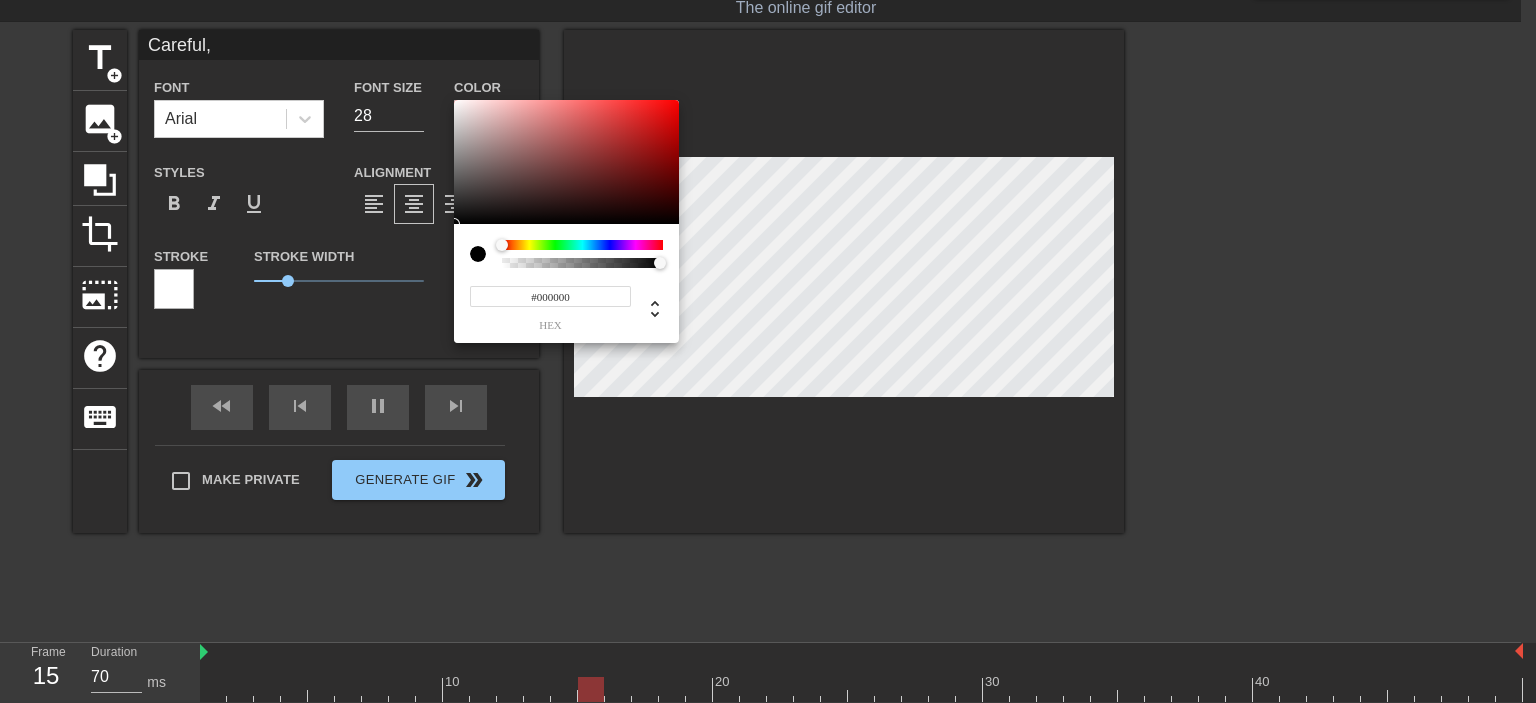 click at bounding box center (582, 245) 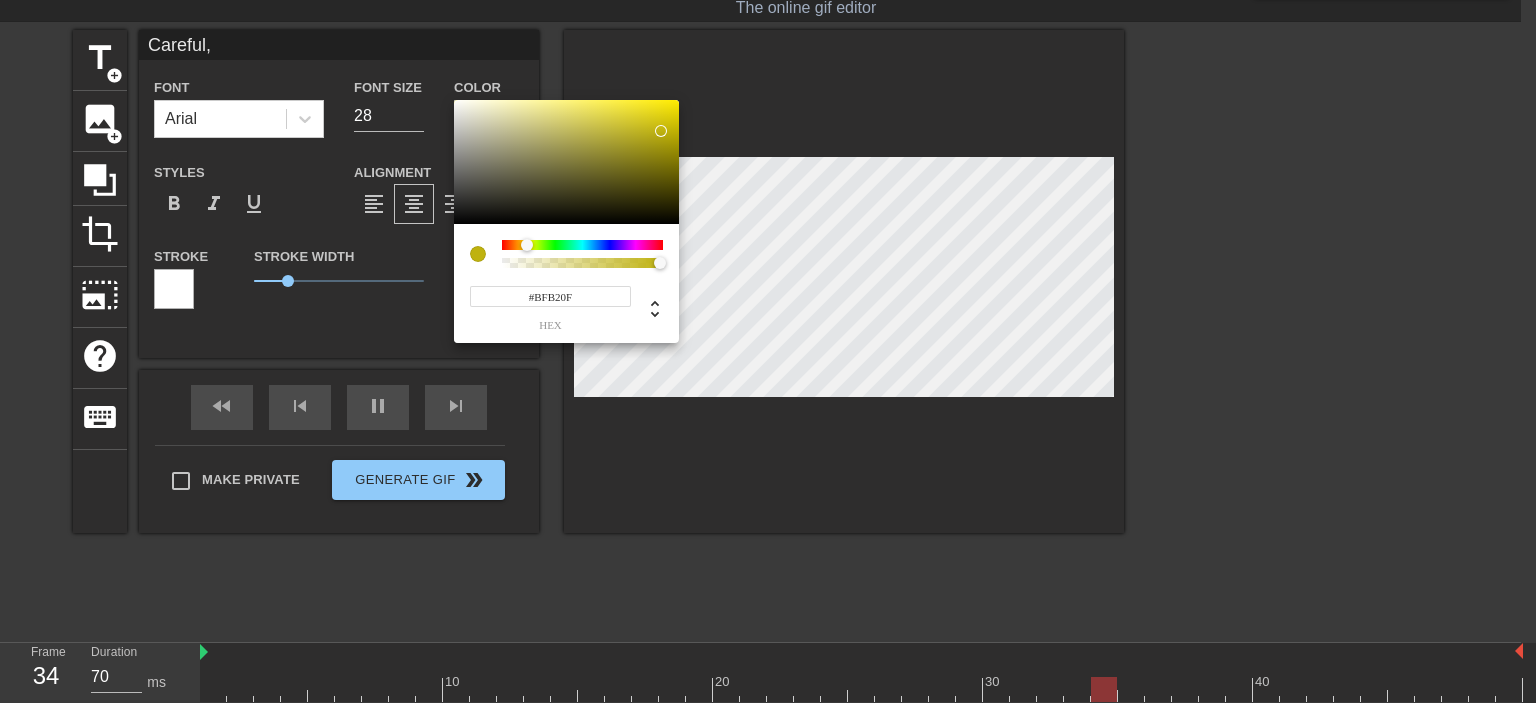 drag, startPoint x: 576, startPoint y: 183, endPoint x: 661, endPoint y: 131, distance: 99.64437 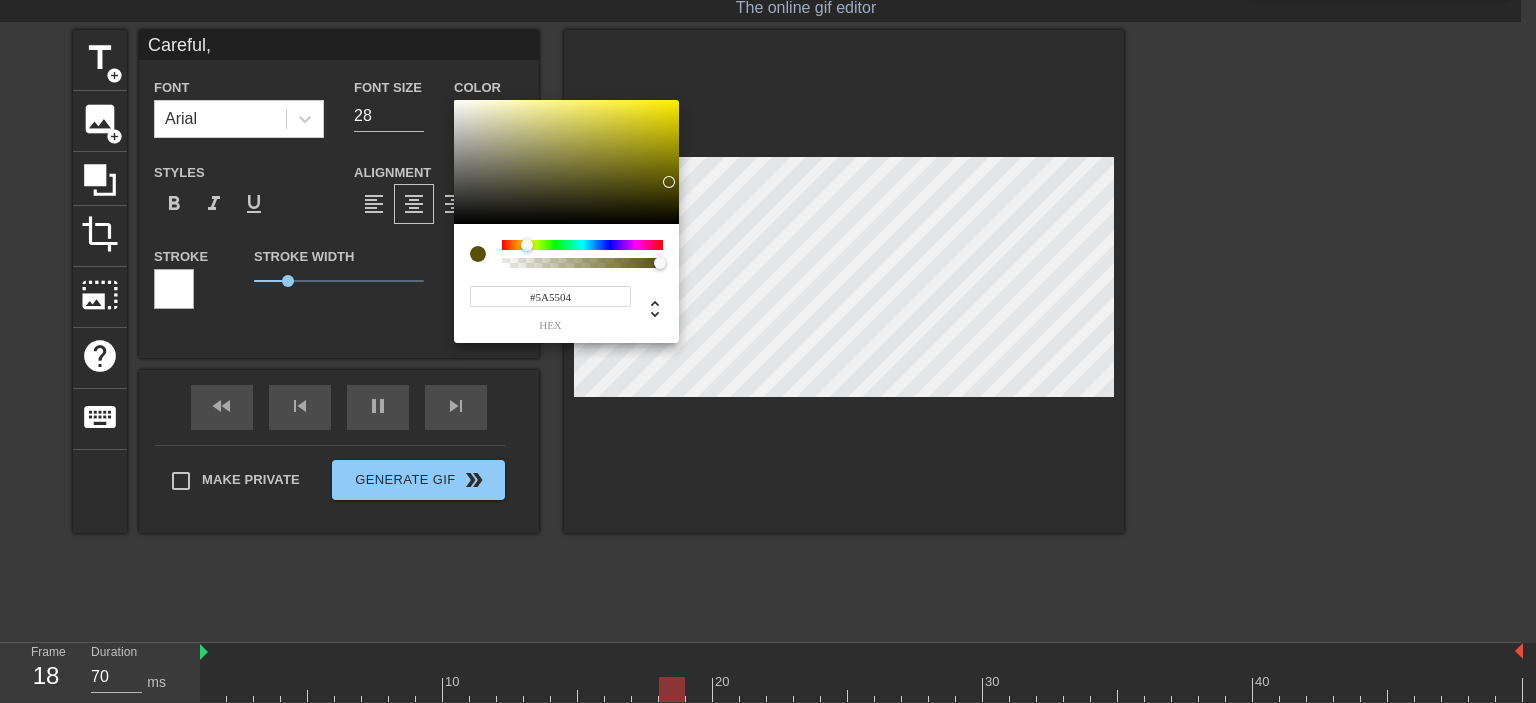 type on "#5C5705" 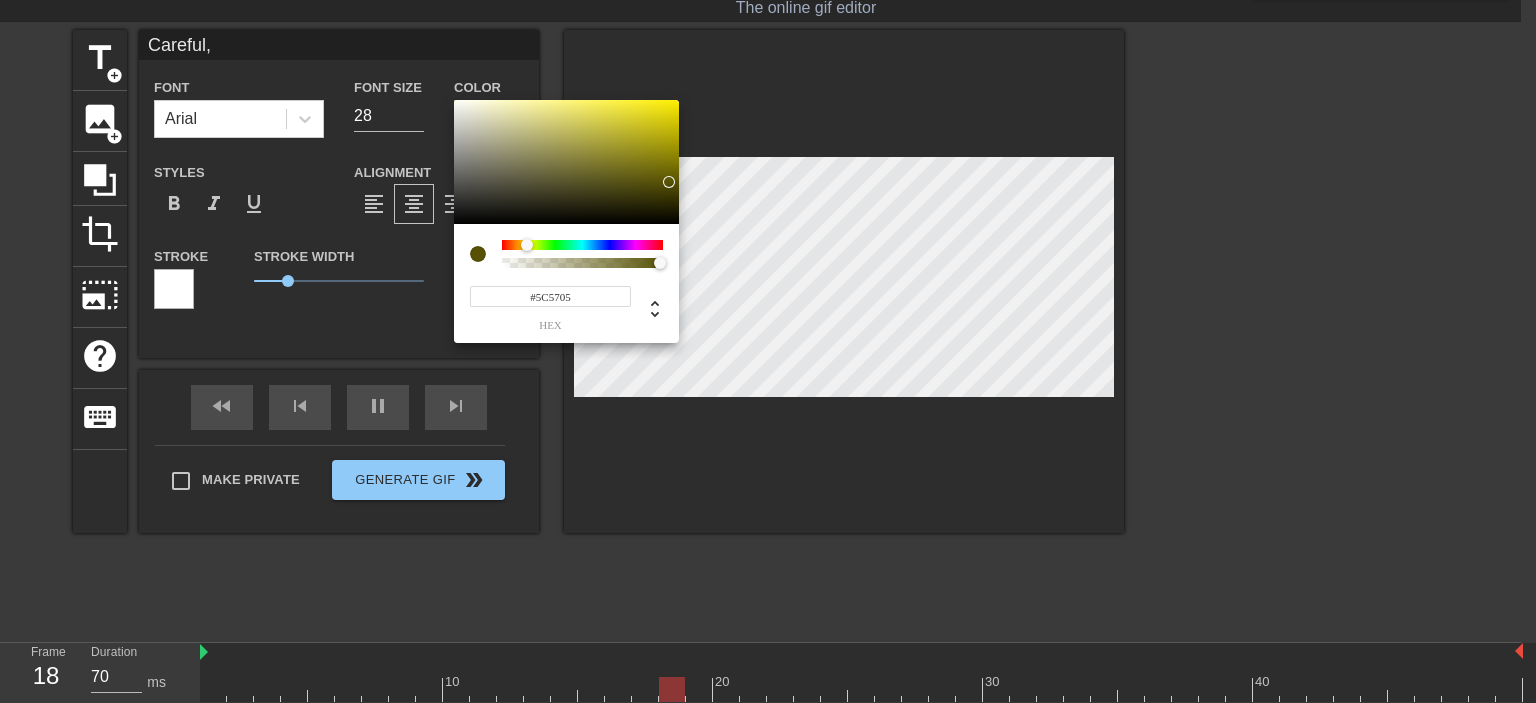 drag, startPoint x: 657, startPoint y: 134, endPoint x: 667, endPoint y: 179, distance: 46.09772 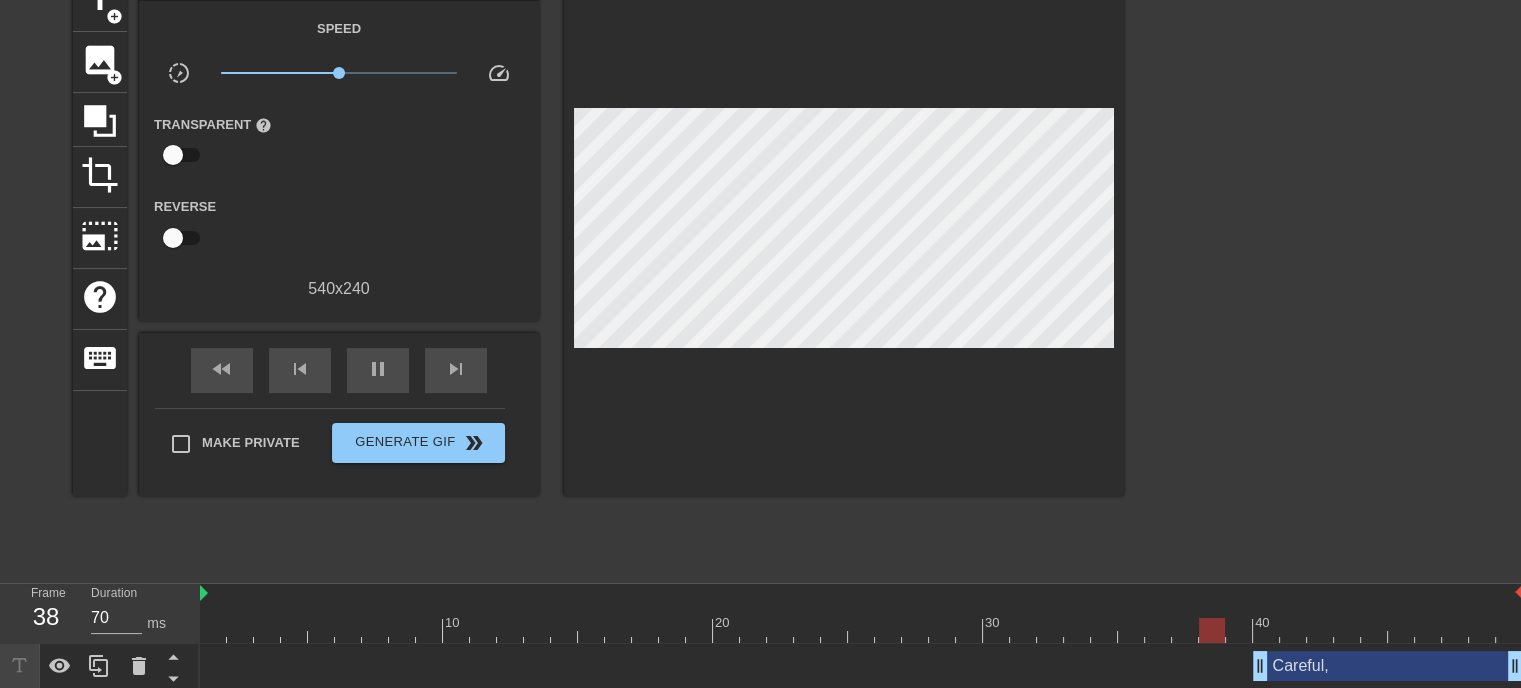 scroll, scrollTop: 112, scrollLeft: 0, axis: vertical 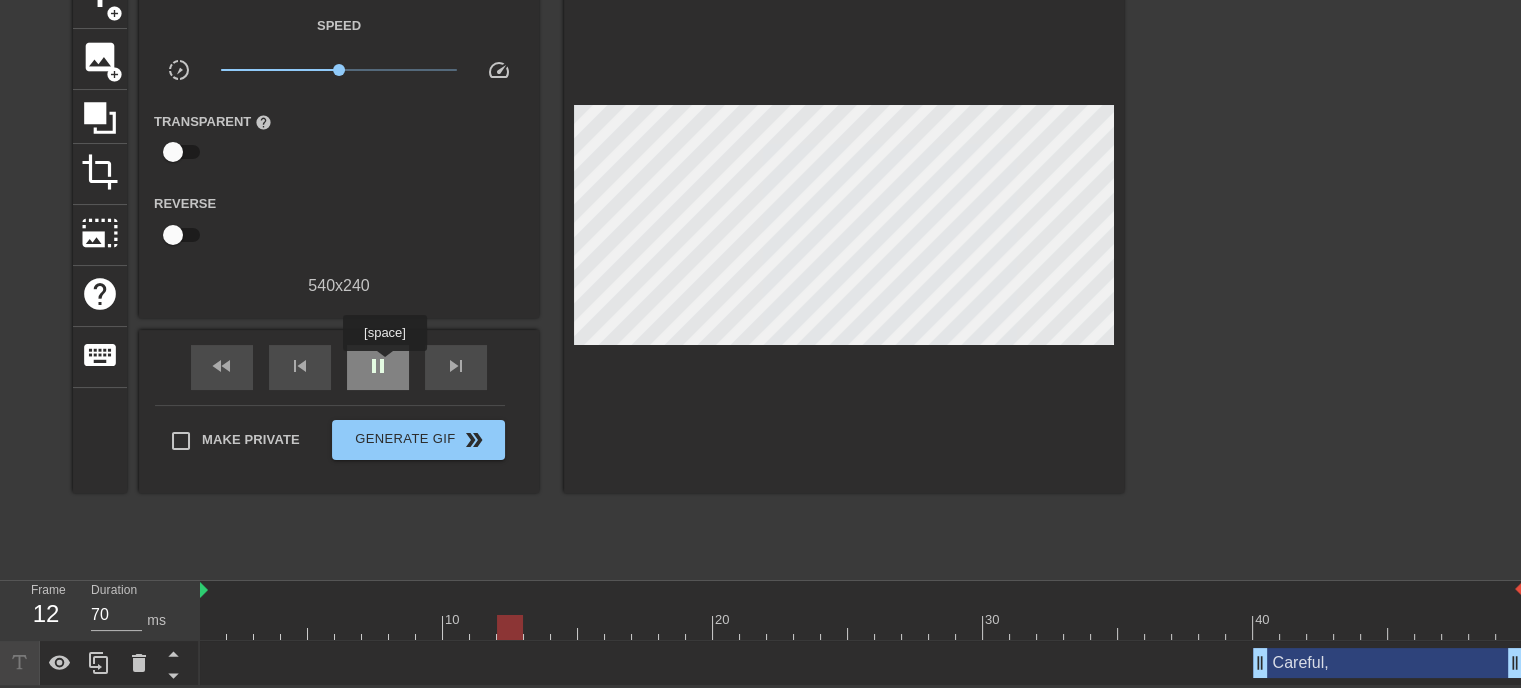 click on "pause" at bounding box center [378, 366] 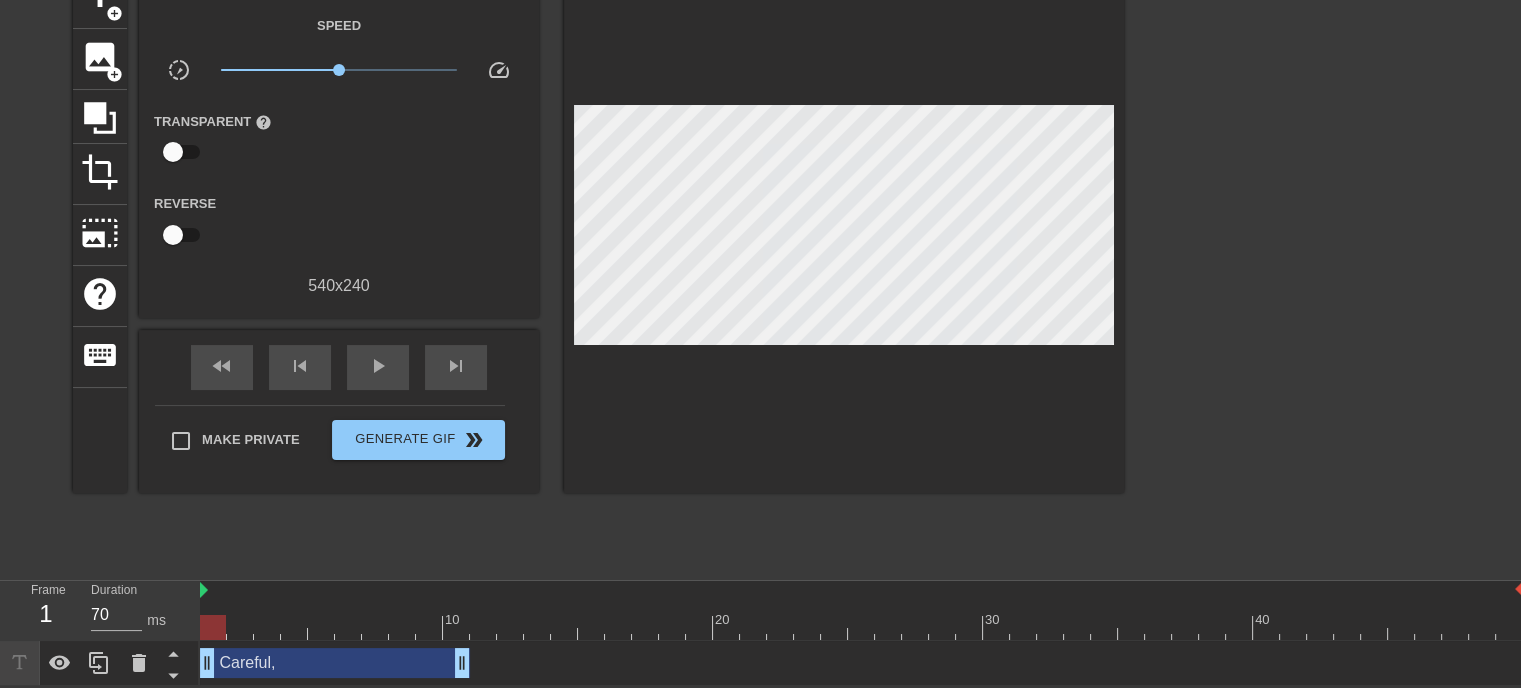 drag, startPoint x: 1338, startPoint y: 671, endPoint x: 266, endPoint y: 736, distance: 1073.9688 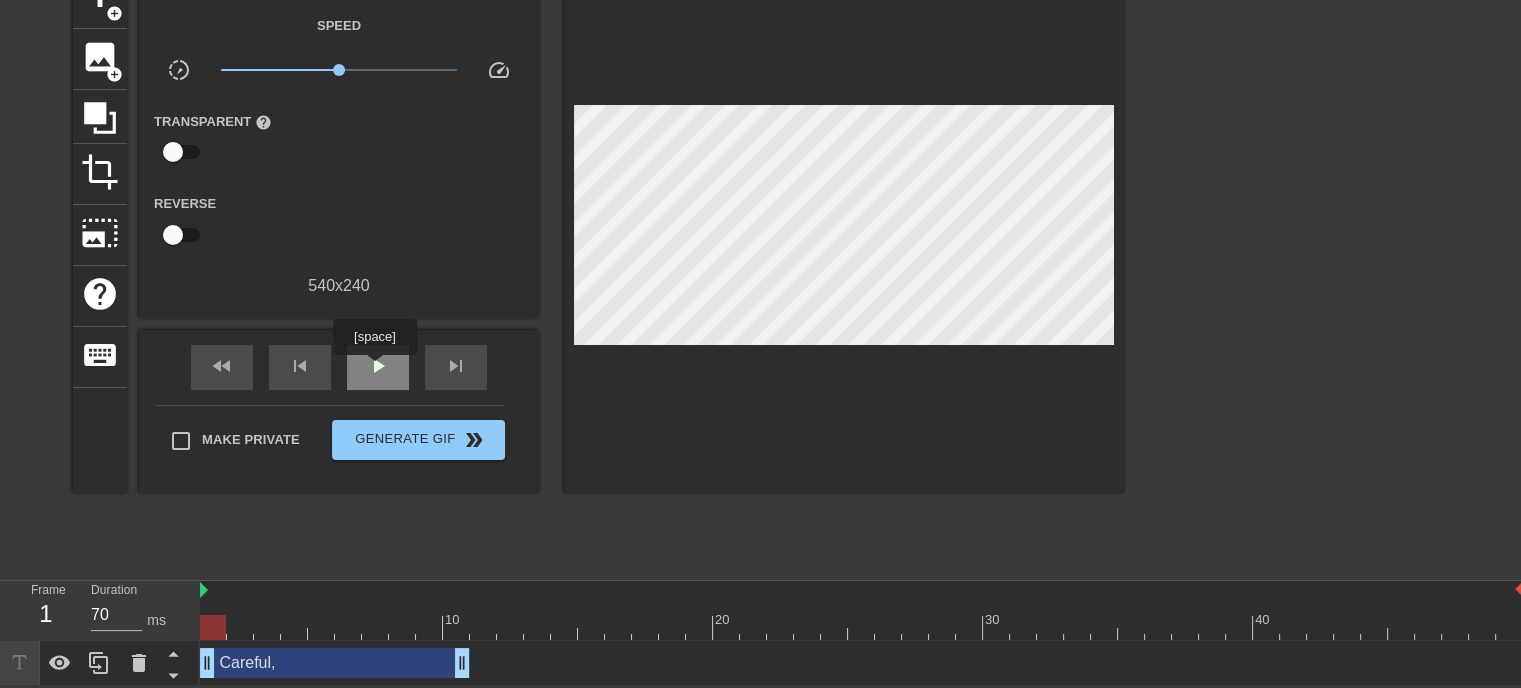 click on "play_arrow" at bounding box center (378, 366) 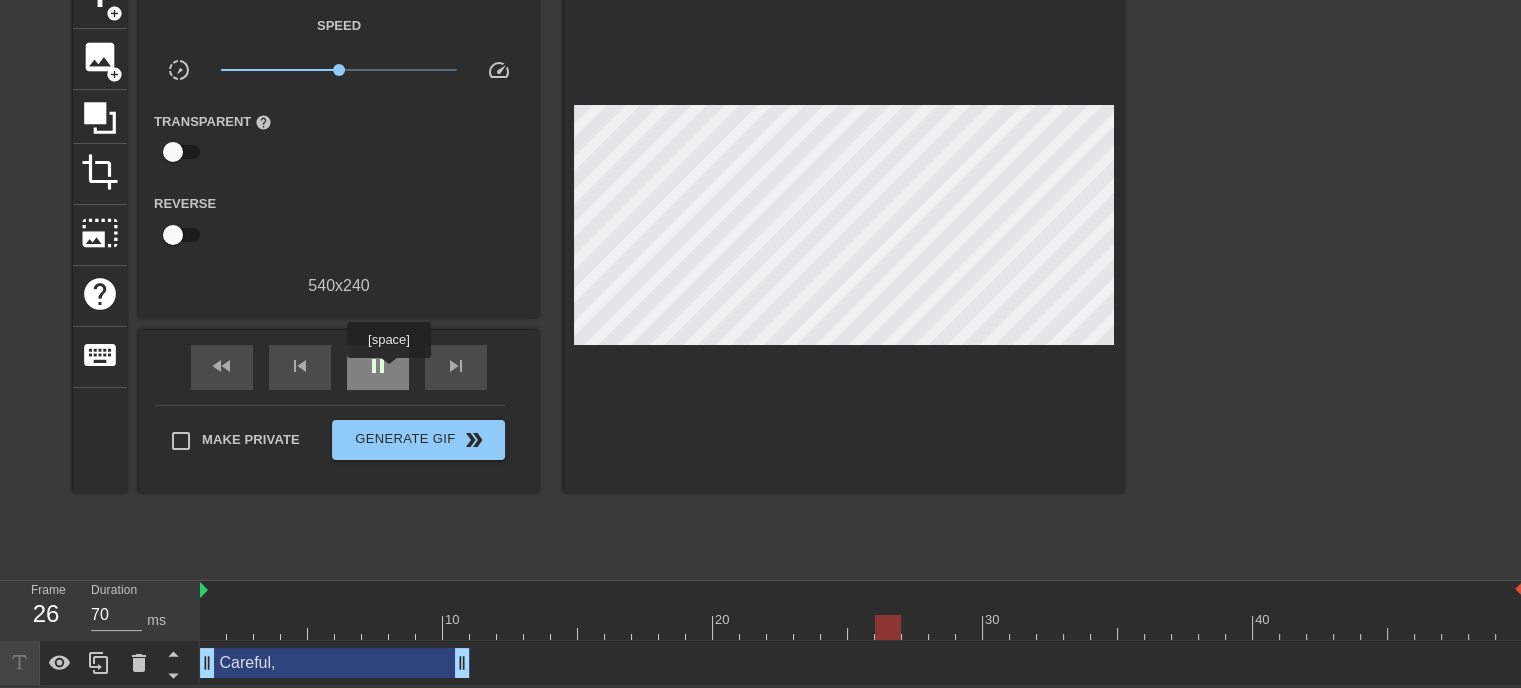 click on "pause" at bounding box center (378, 366) 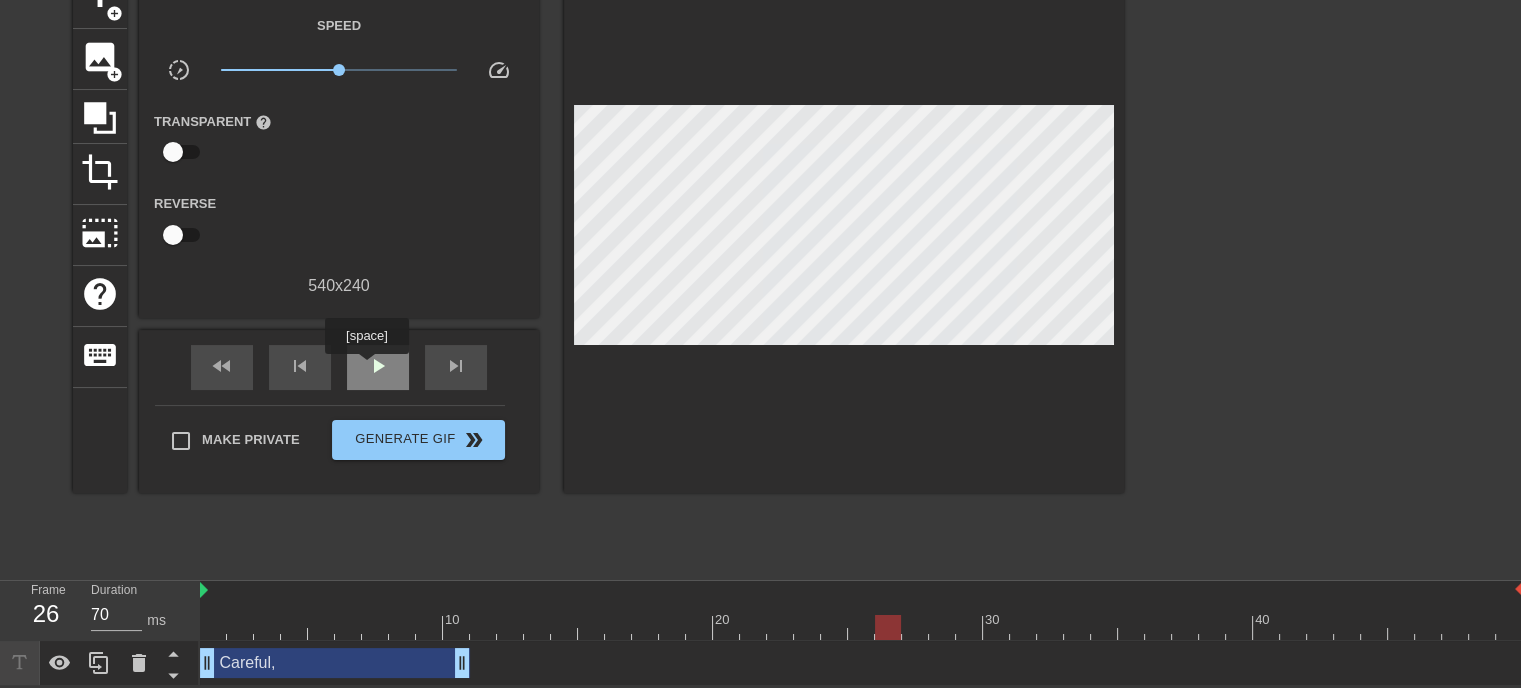 click on "play_arrow" at bounding box center [378, 366] 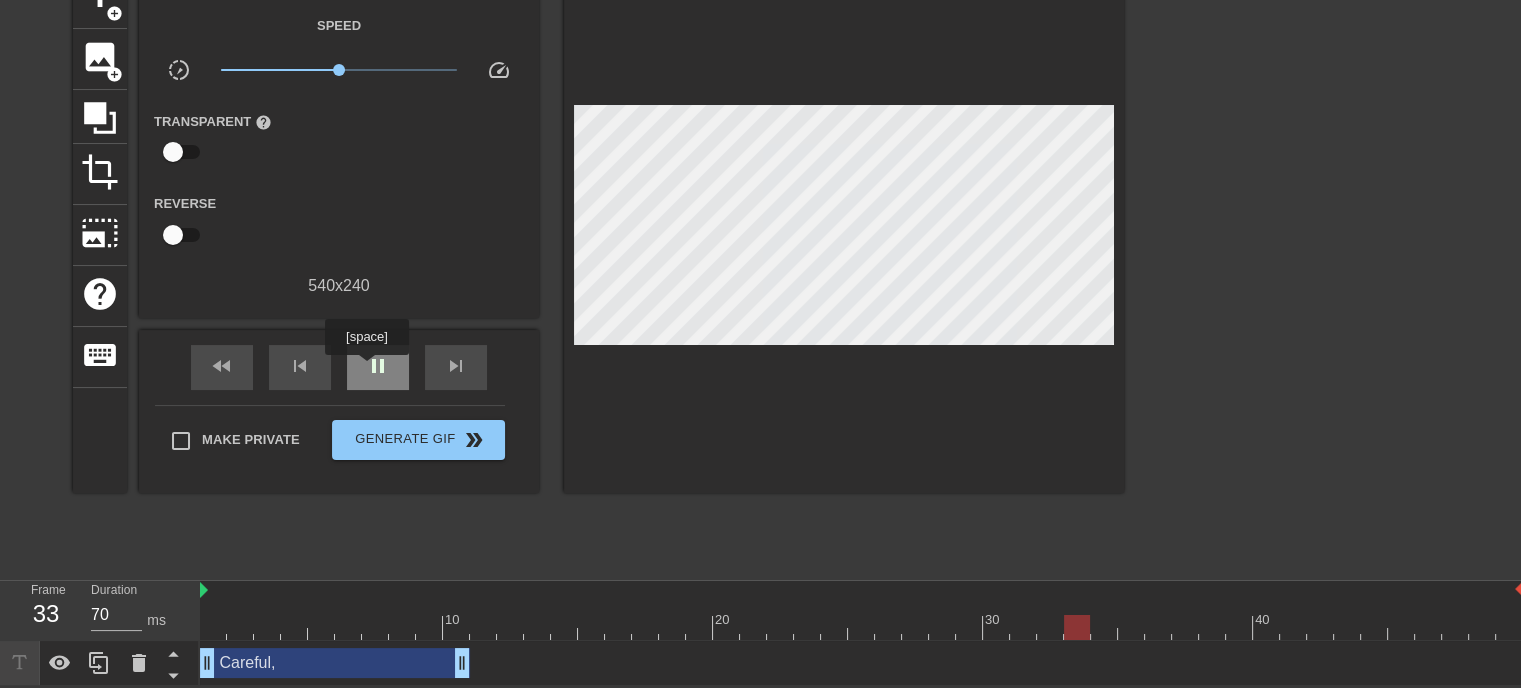 click on "pause" at bounding box center [378, 366] 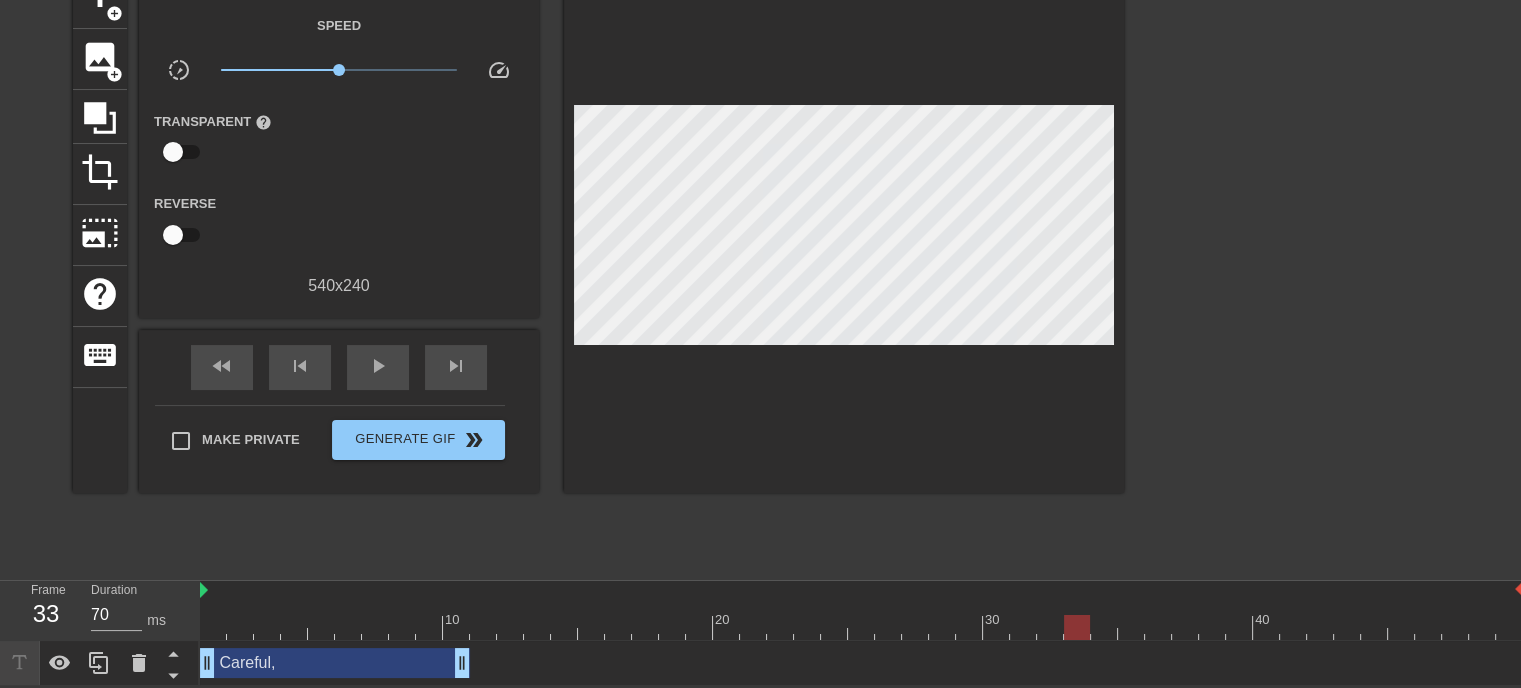 click on "Careful, drag_handle drag_handle" at bounding box center (335, 663) 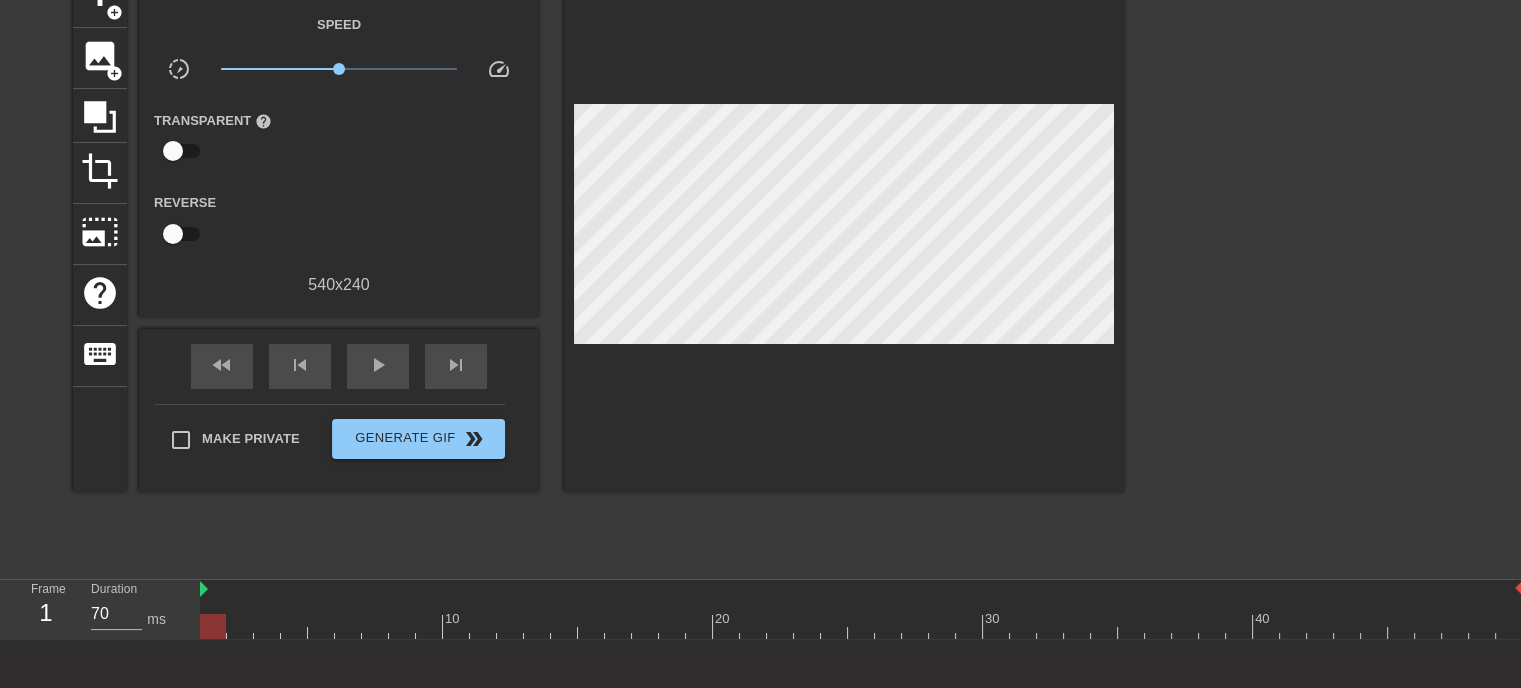 scroll, scrollTop: 0, scrollLeft: 0, axis: both 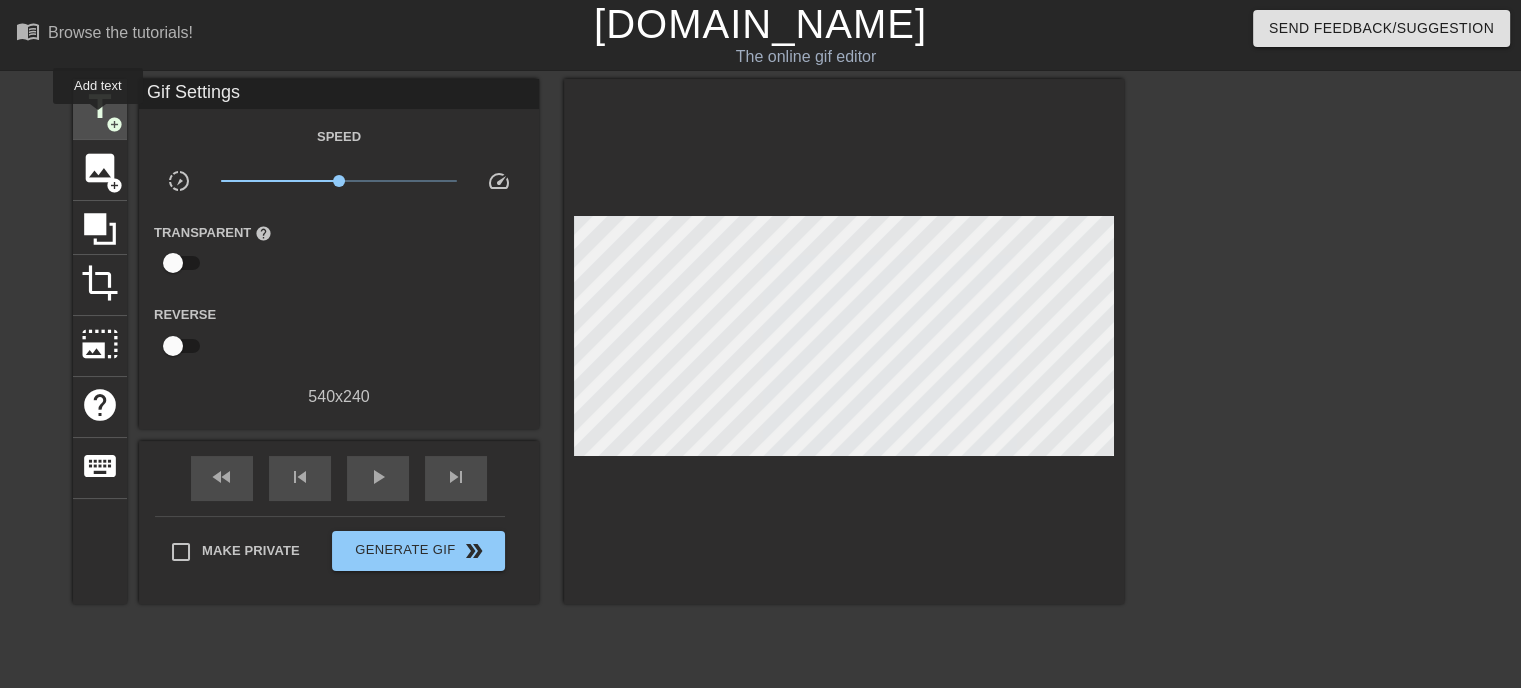 click on "title" at bounding box center (100, 107) 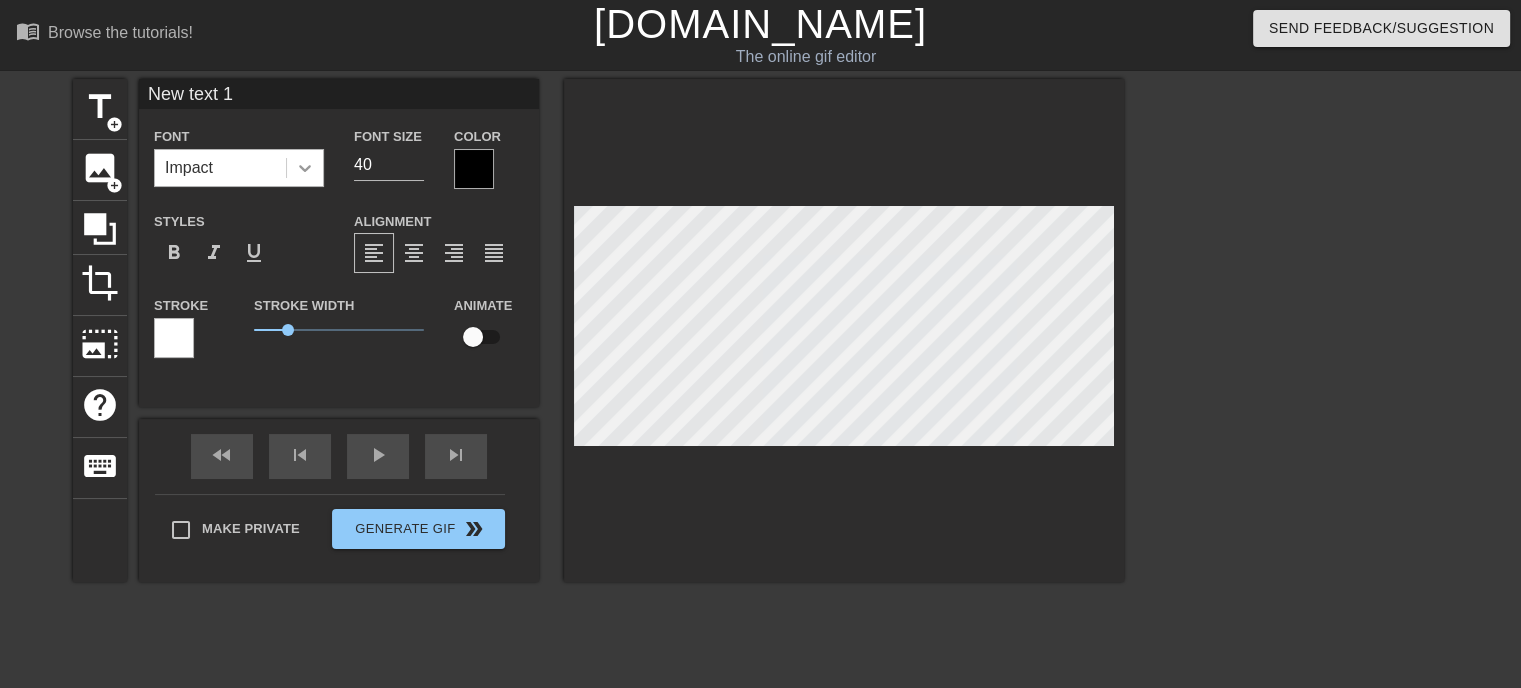 drag, startPoint x: 384, startPoint y: 168, endPoint x: 299, endPoint y: 184, distance: 86.492775 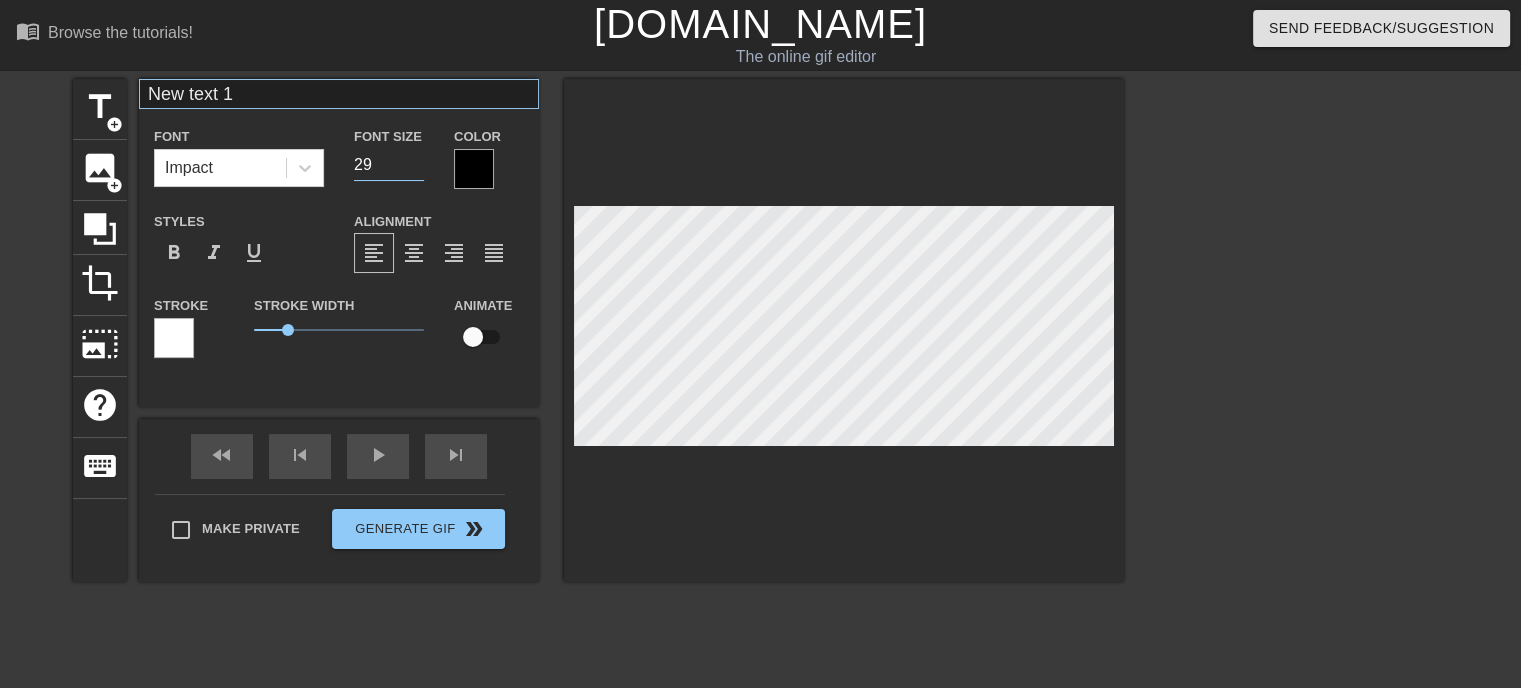 type on "29" 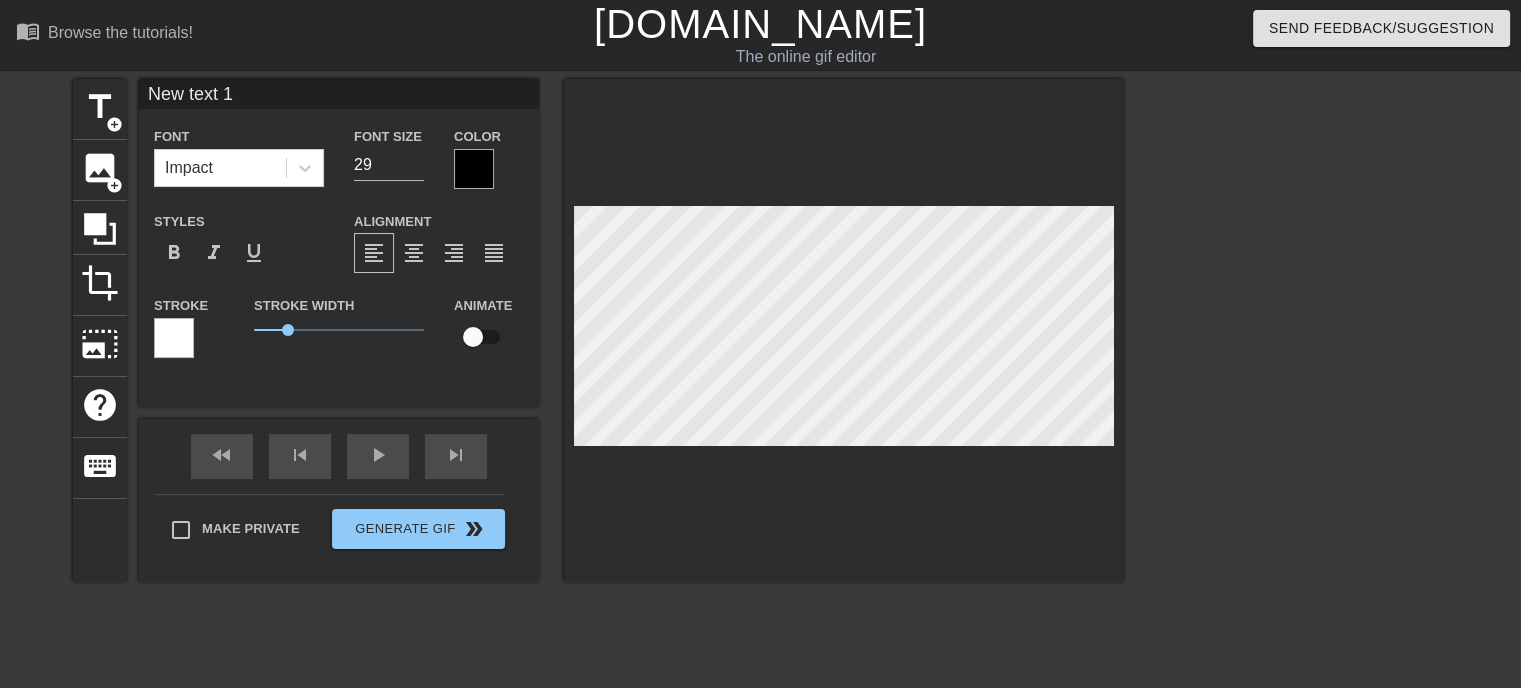 drag, startPoint x: 322, startPoint y: 95, endPoint x: 27, endPoint y: 106, distance: 295.20502 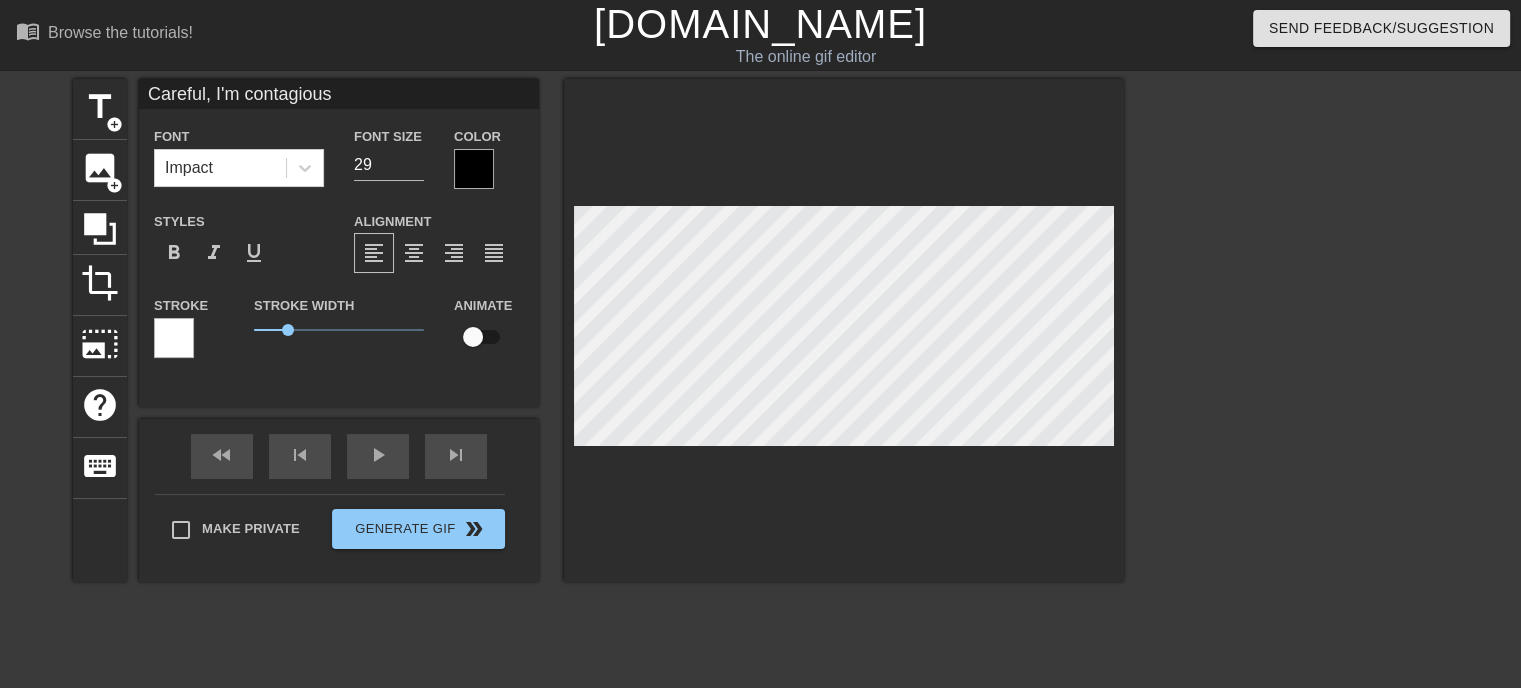 click on "Careful, I'm contagious" at bounding box center [339, 94] 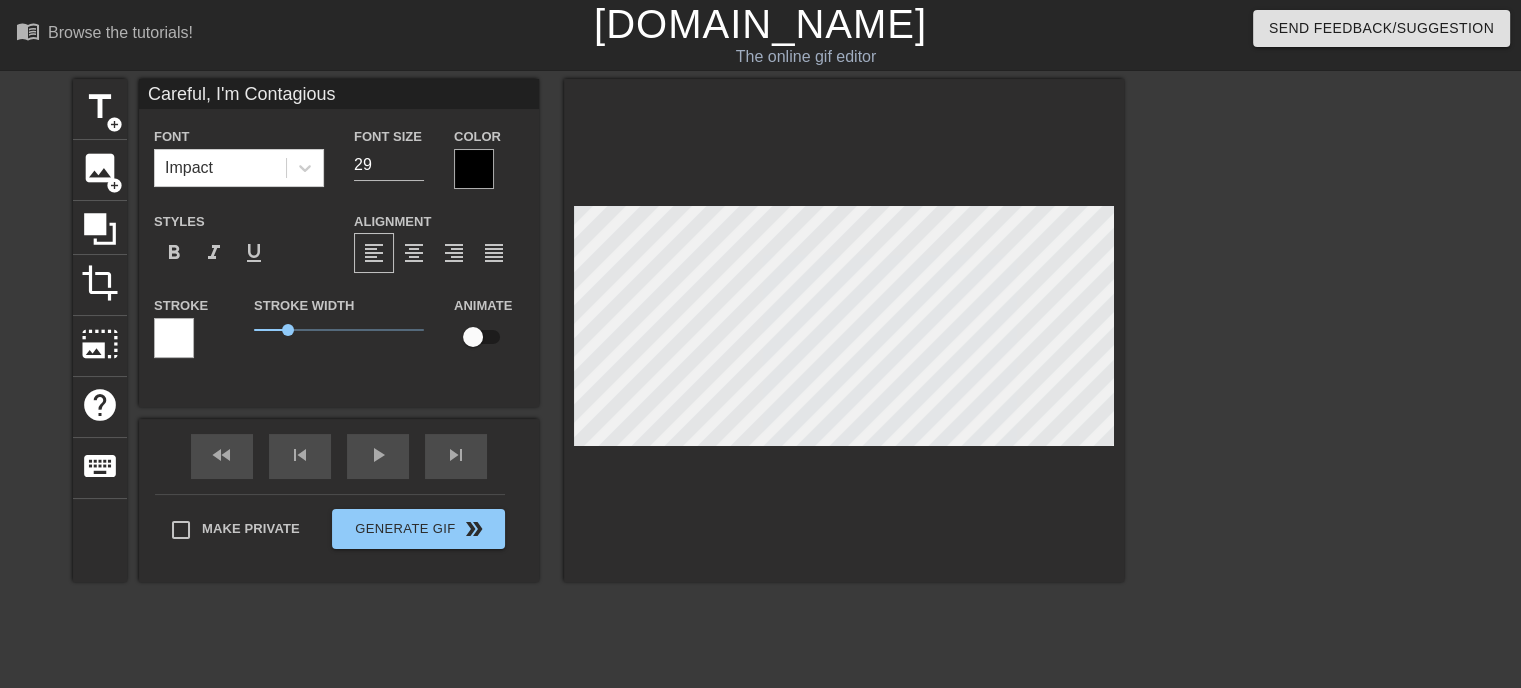 drag, startPoint x: 419, startPoint y: 81, endPoint x: 378, endPoint y: 85, distance: 41.19466 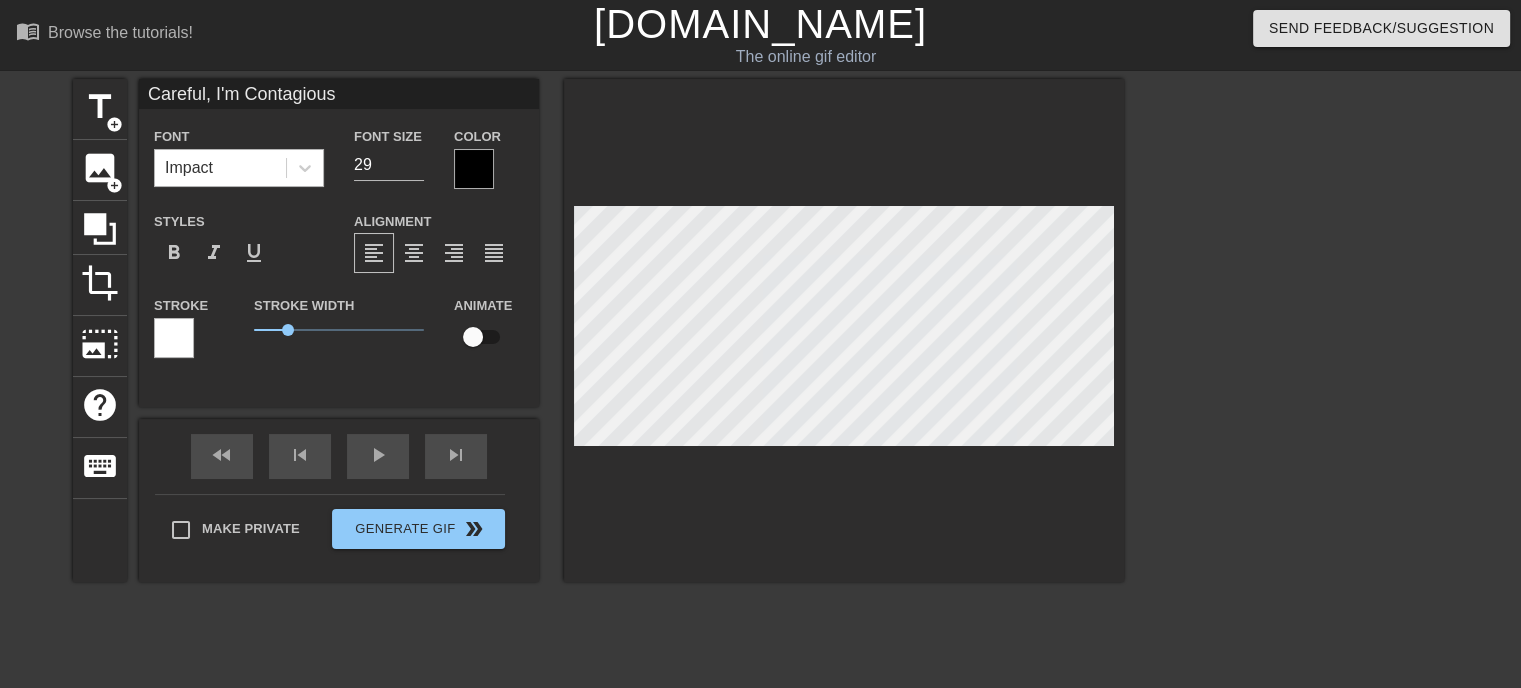 type on "Careful, I'm Contagious" 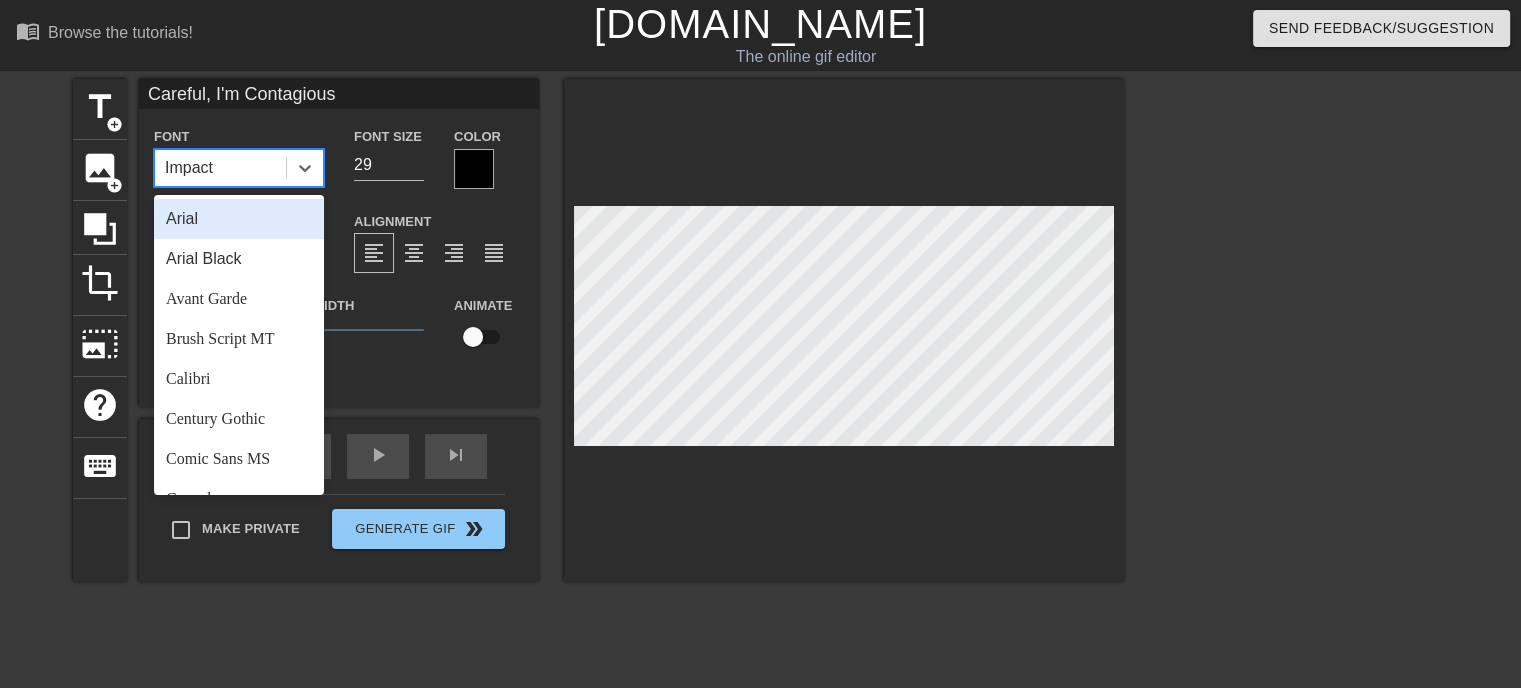 click on "Impact" at bounding box center [220, 168] 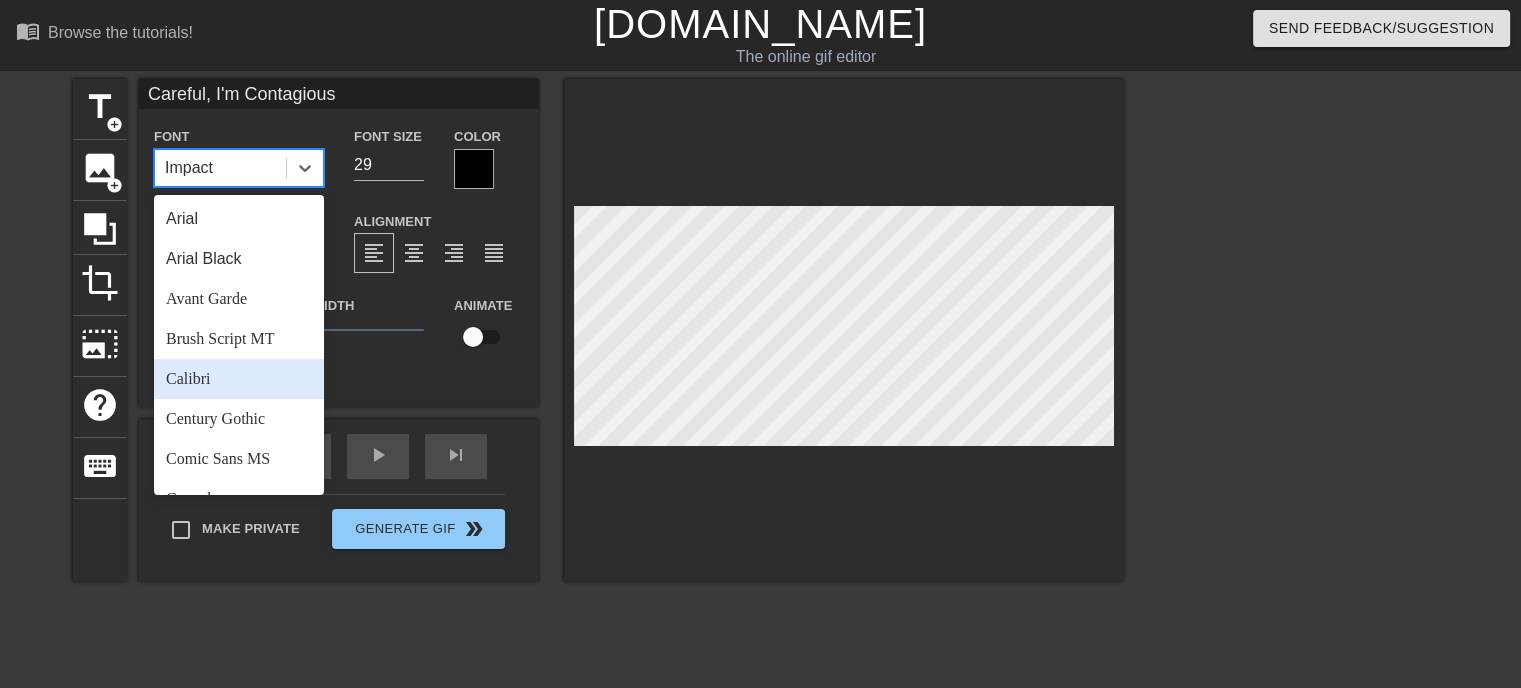 click on "Calibri" at bounding box center (239, 379) 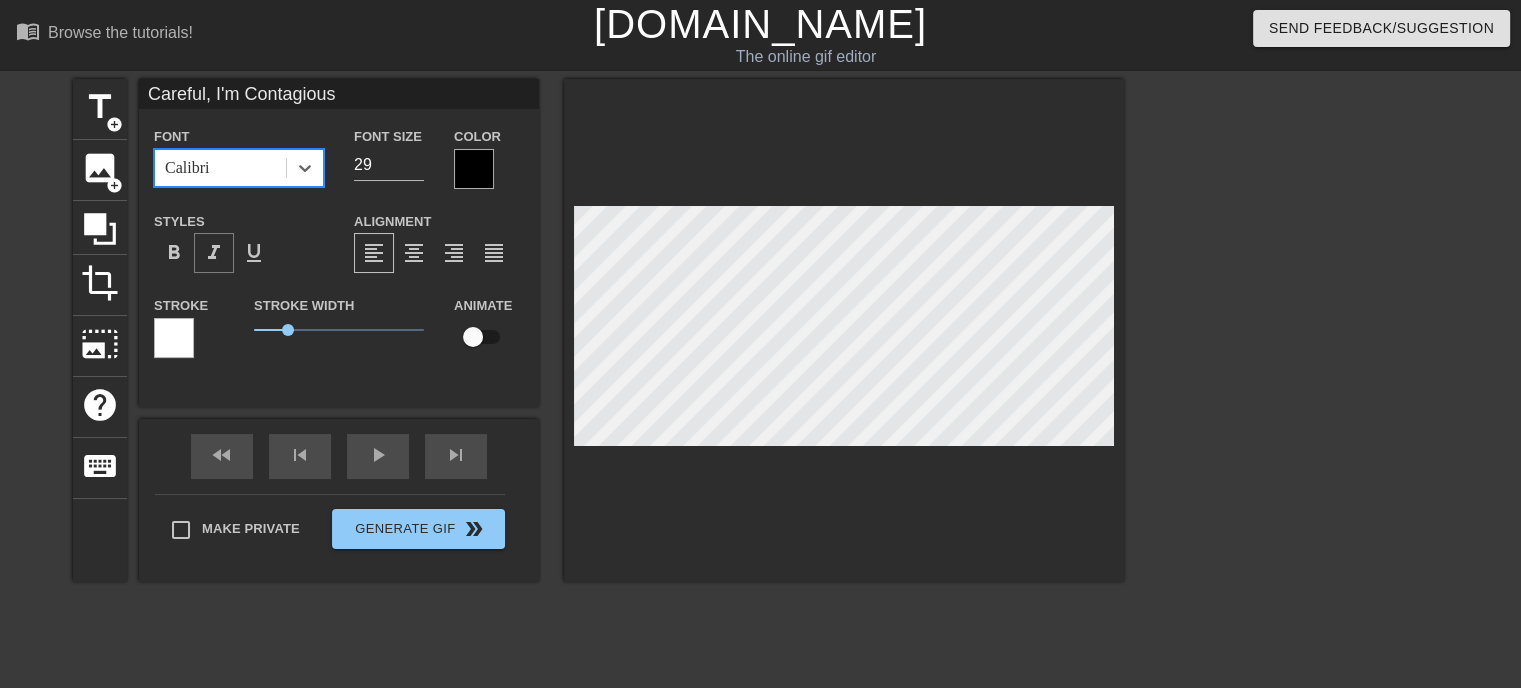 click on "format_italic" at bounding box center [214, 253] 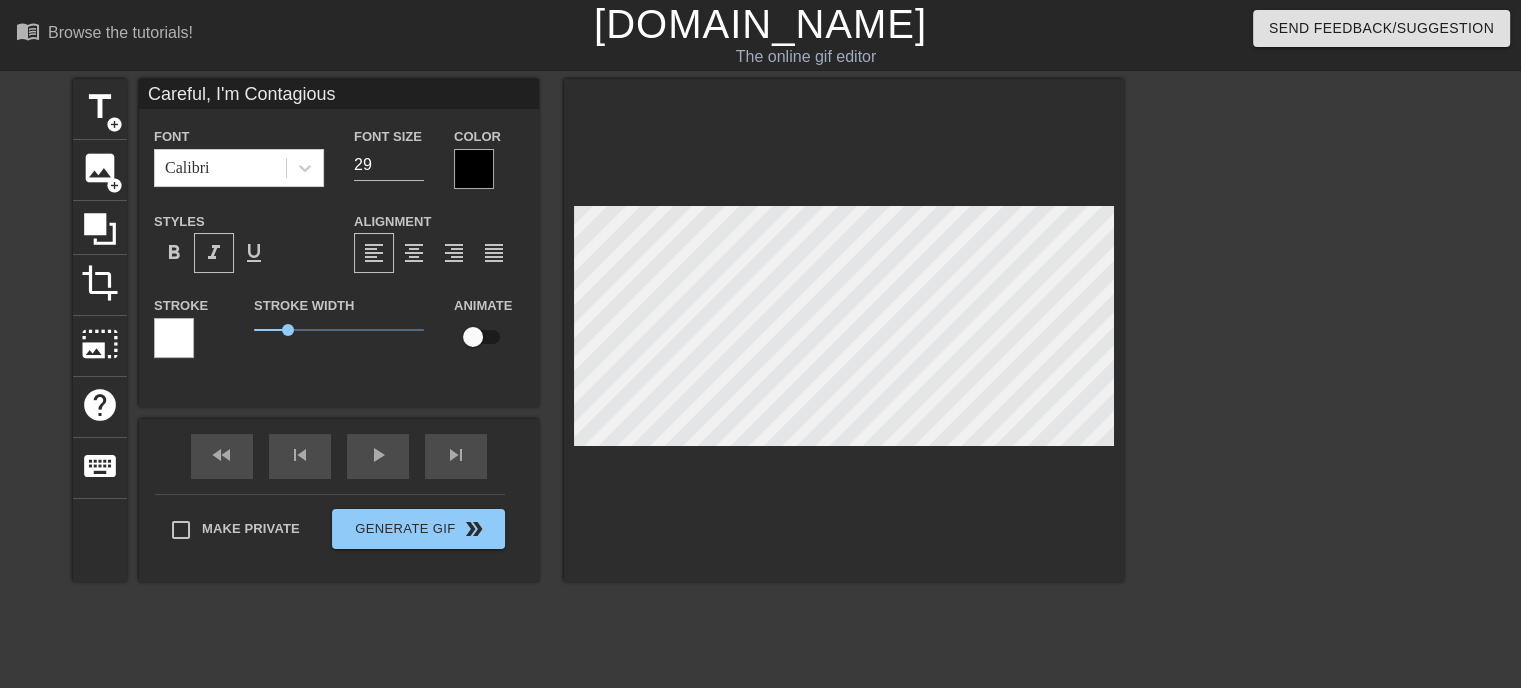 click at bounding box center [474, 169] 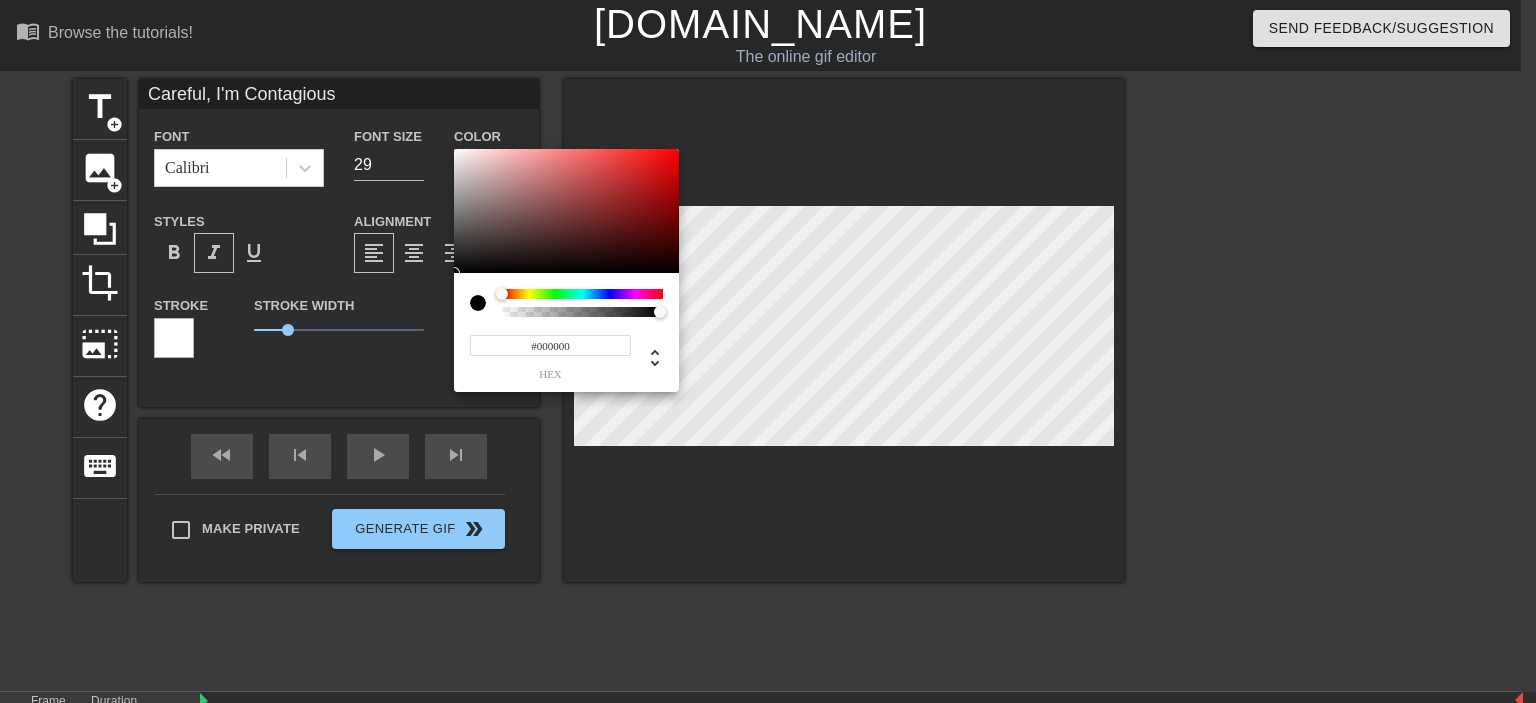 click at bounding box center [582, 294] 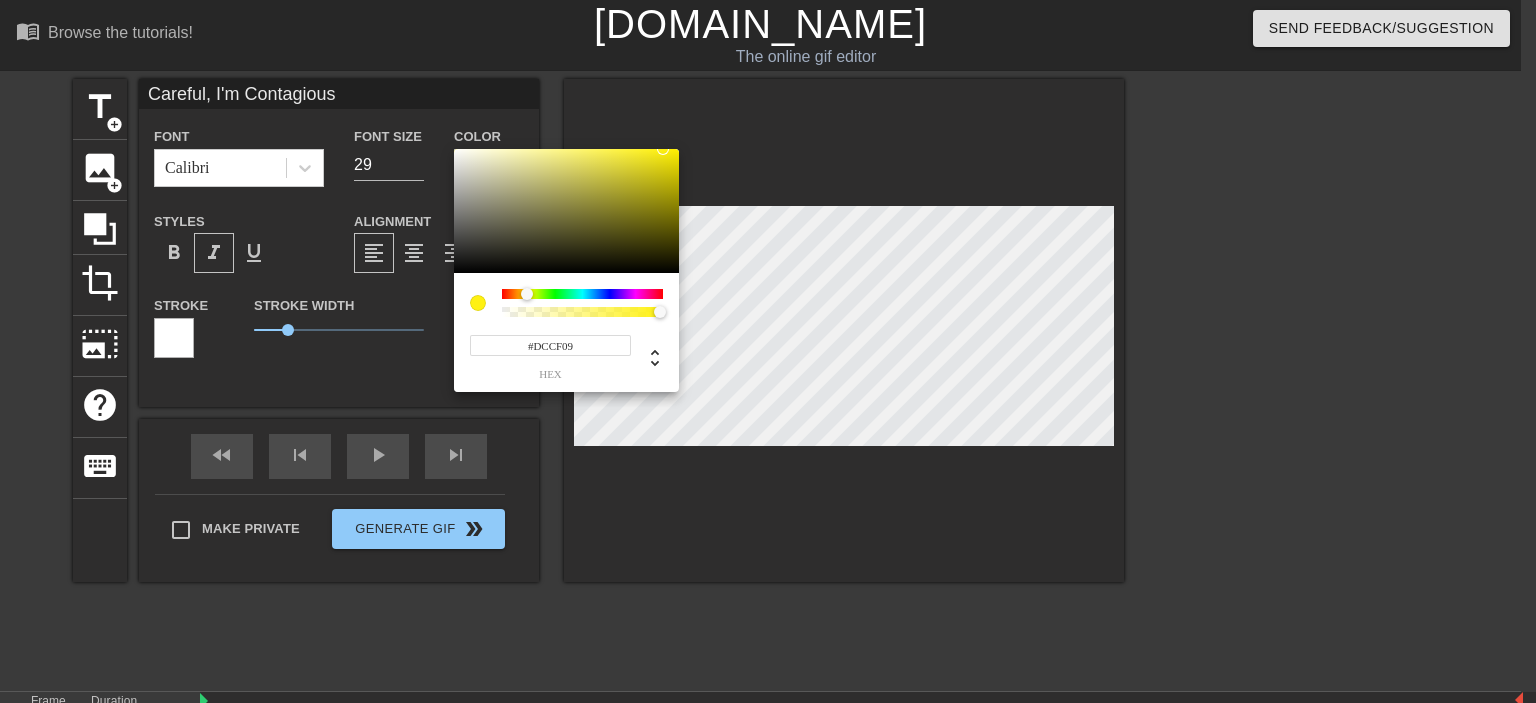 type on "#DACD08" 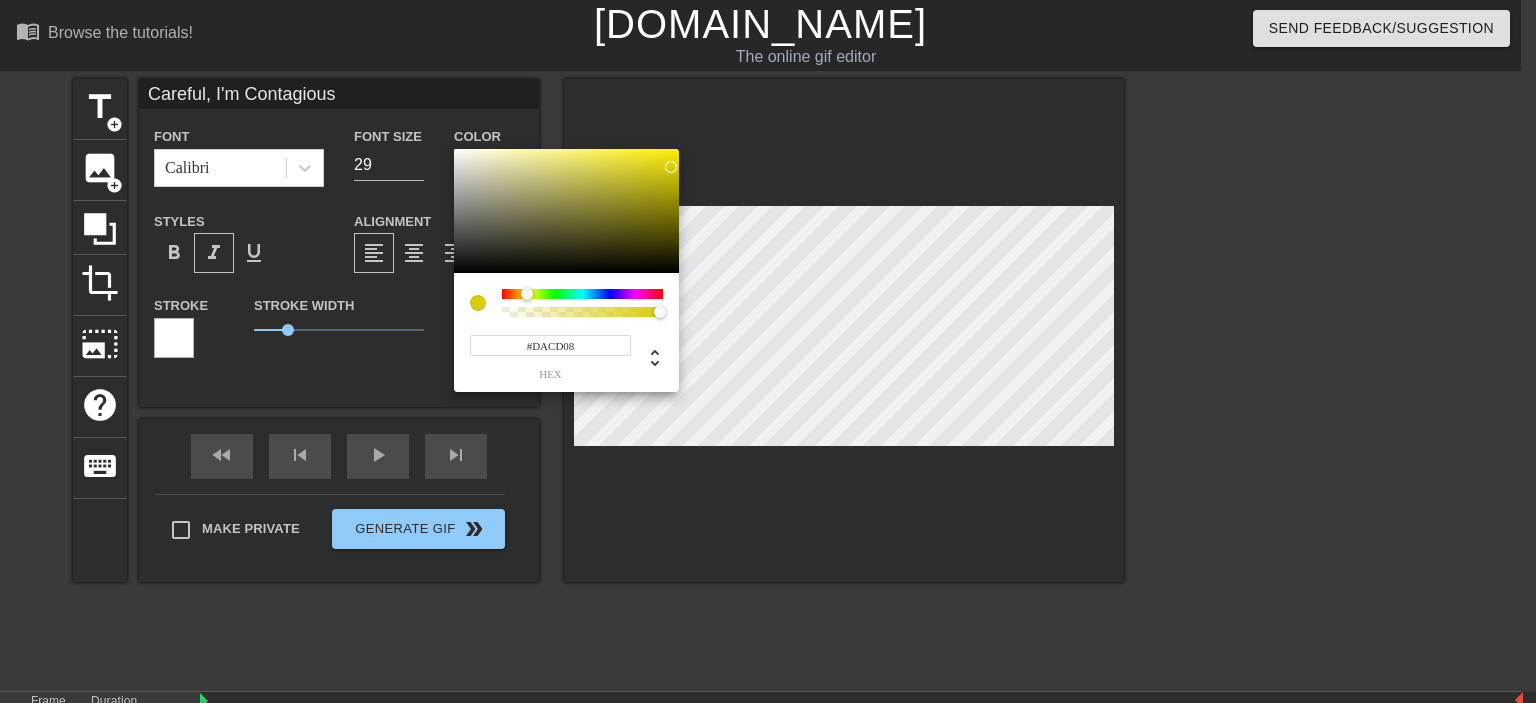 drag, startPoint x: 583, startPoint y: 204, endPoint x: 671, endPoint y: 167, distance: 95.462036 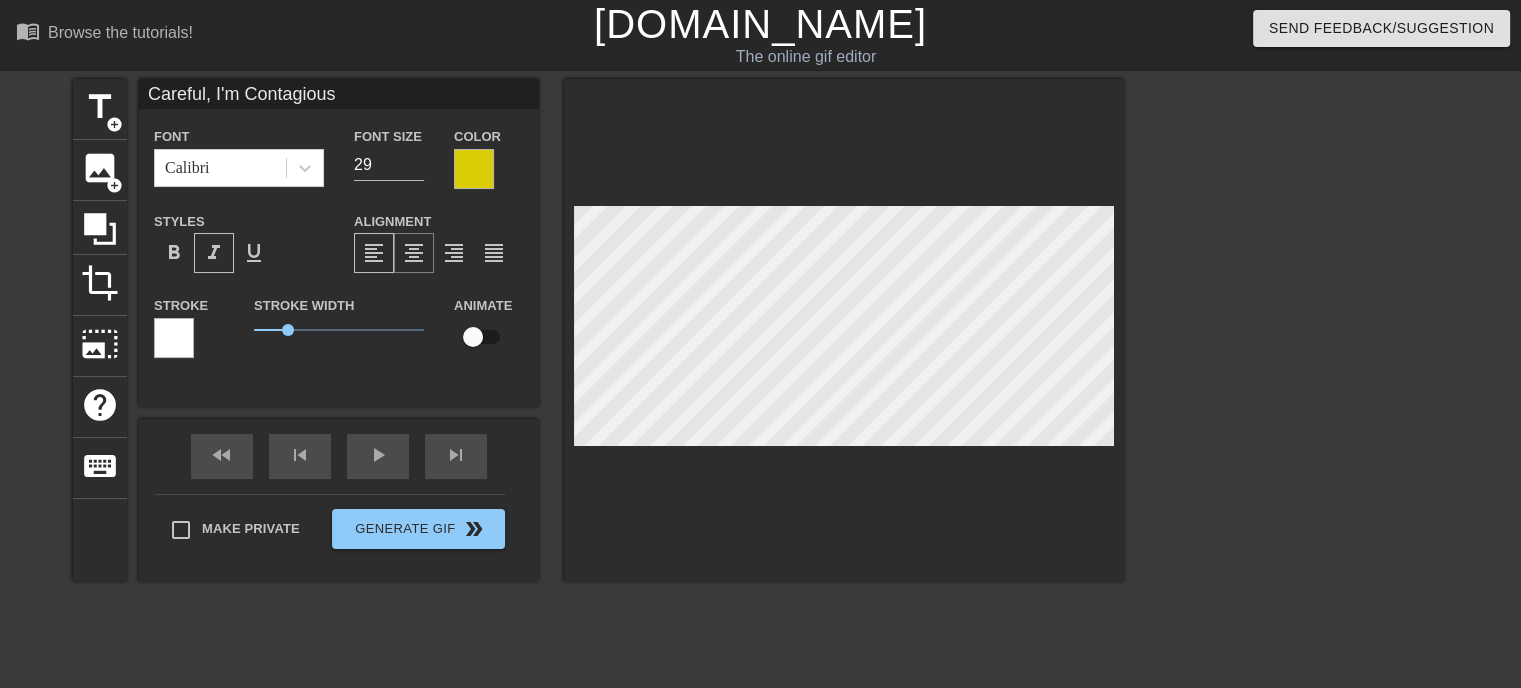 click on "format_align_center" at bounding box center [414, 253] 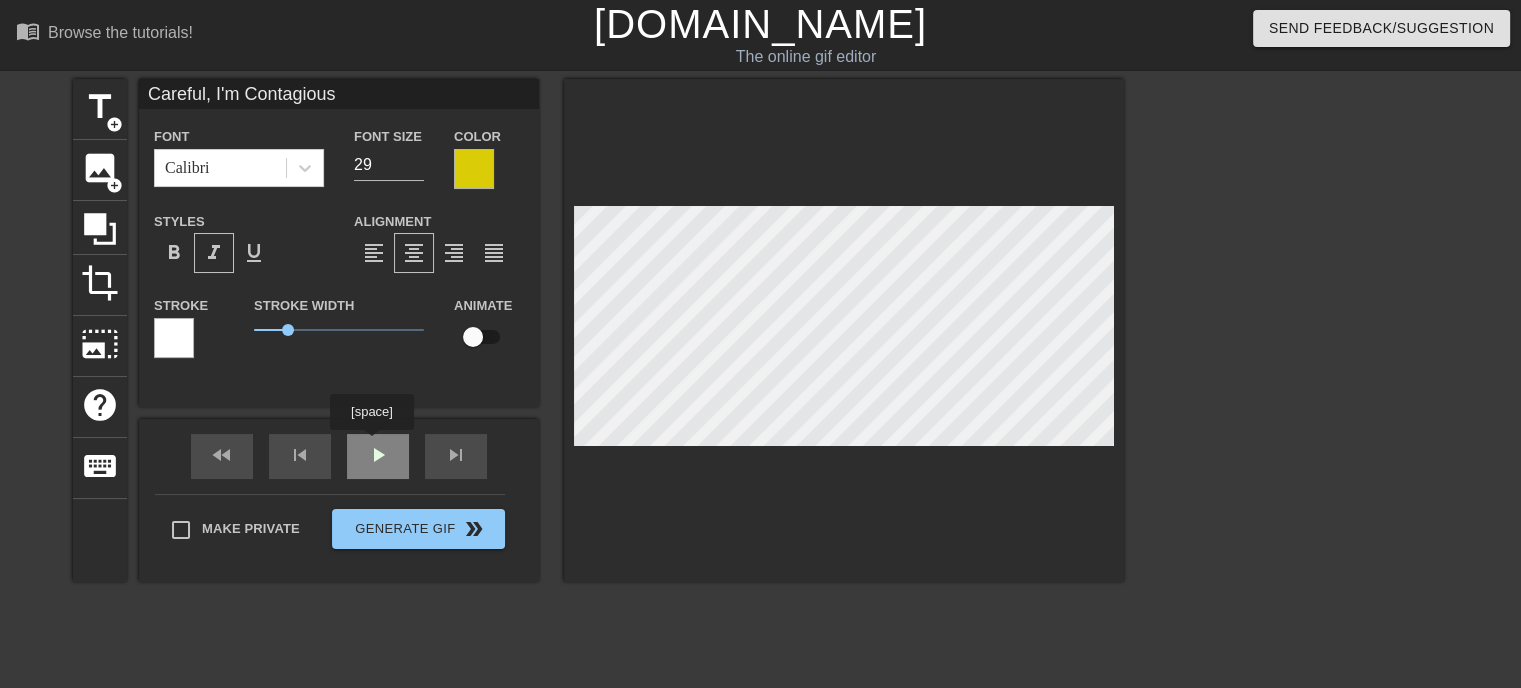 click on "Careful, I'm Contagious Font Calibri Font Size 29 Color Styles format_bold format_italic format_underline Alignment format_align_left format_align_center format_align_right format_align_justify Stroke Stroke Width 1 Animate fast_rewind skip_previous play_arrow skip_next Make Private Generate Gif double_arrow" at bounding box center [339, 330] 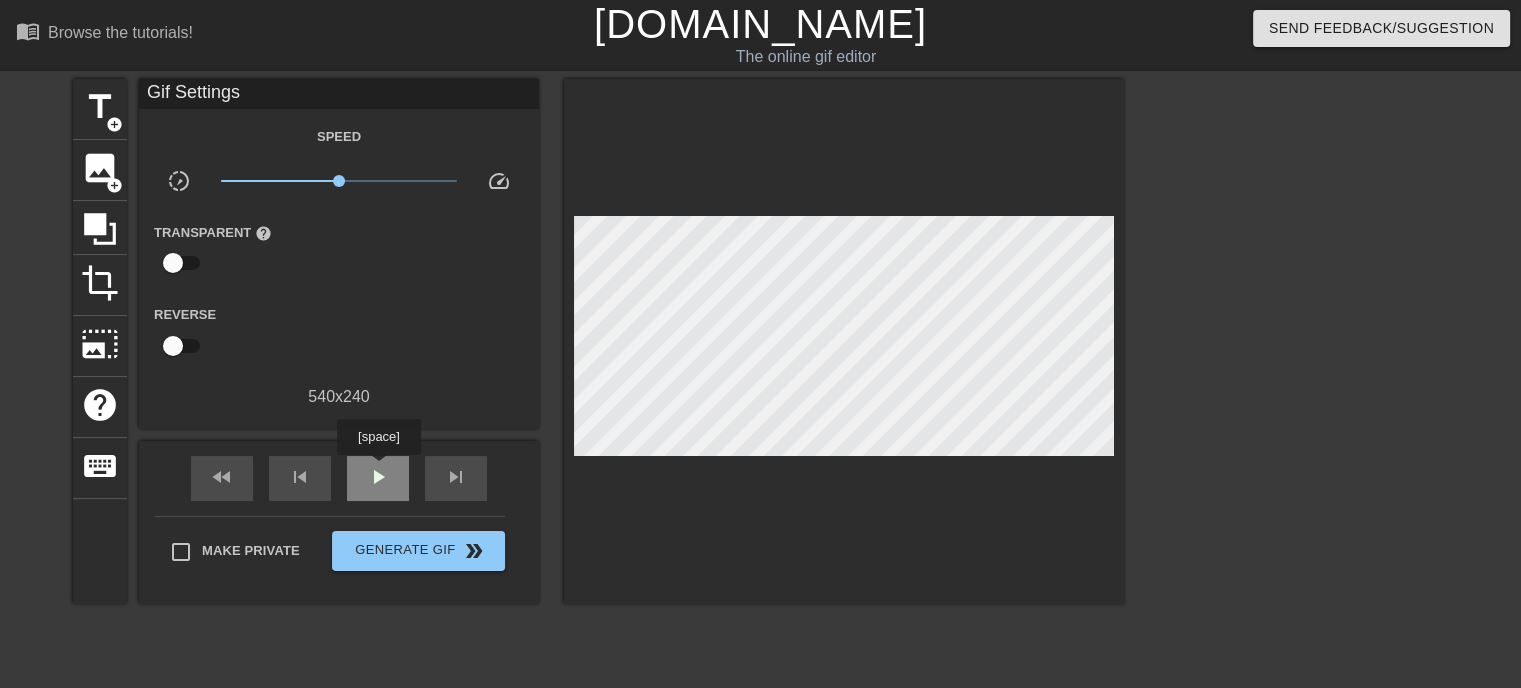 click on "play_arrow" at bounding box center (378, 477) 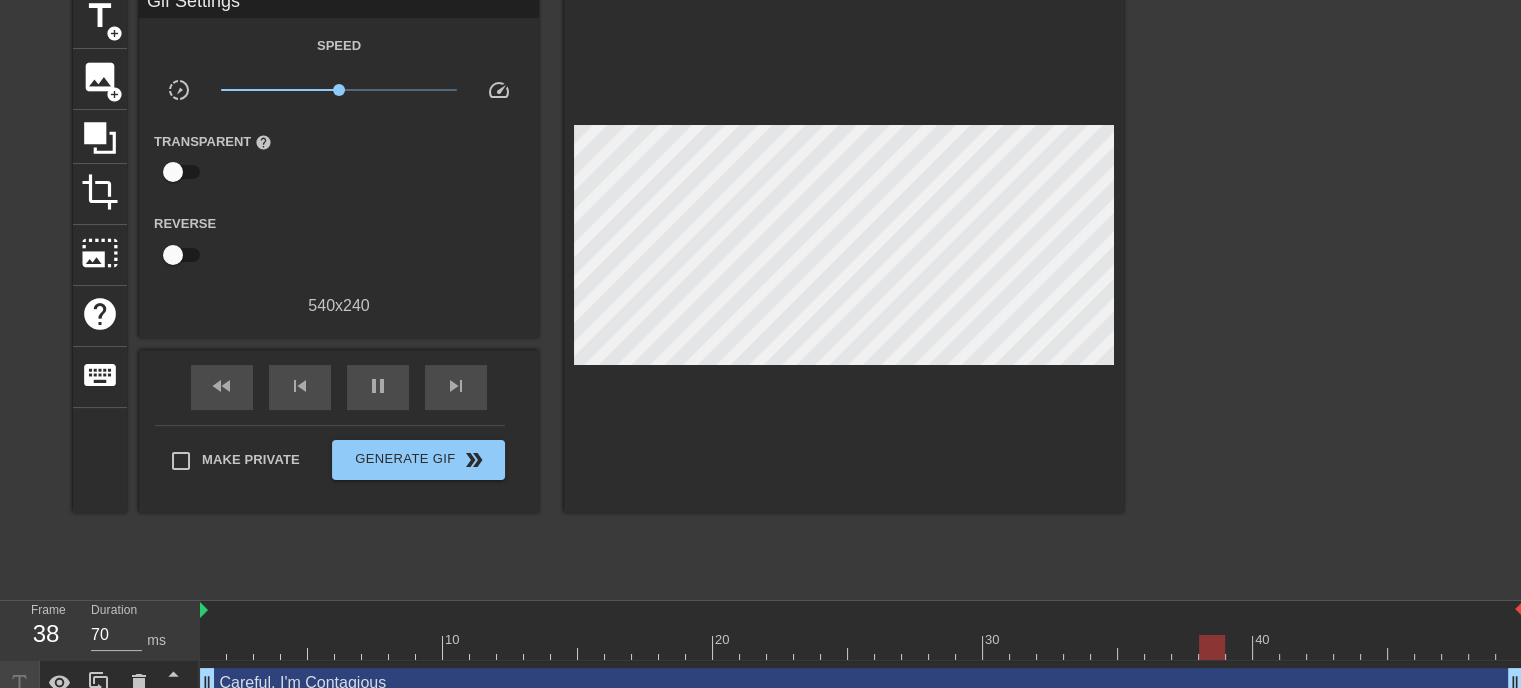 scroll, scrollTop: 112, scrollLeft: 0, axis: vertical 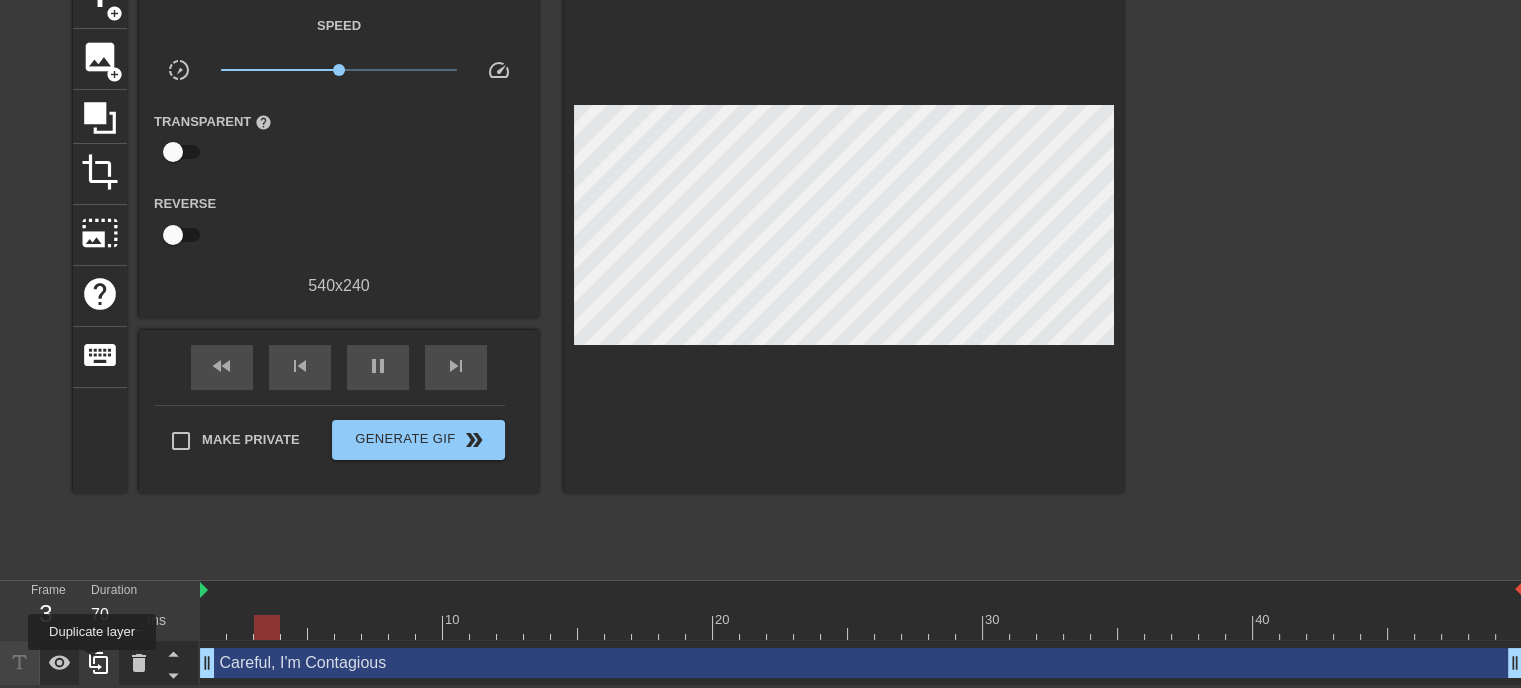 click 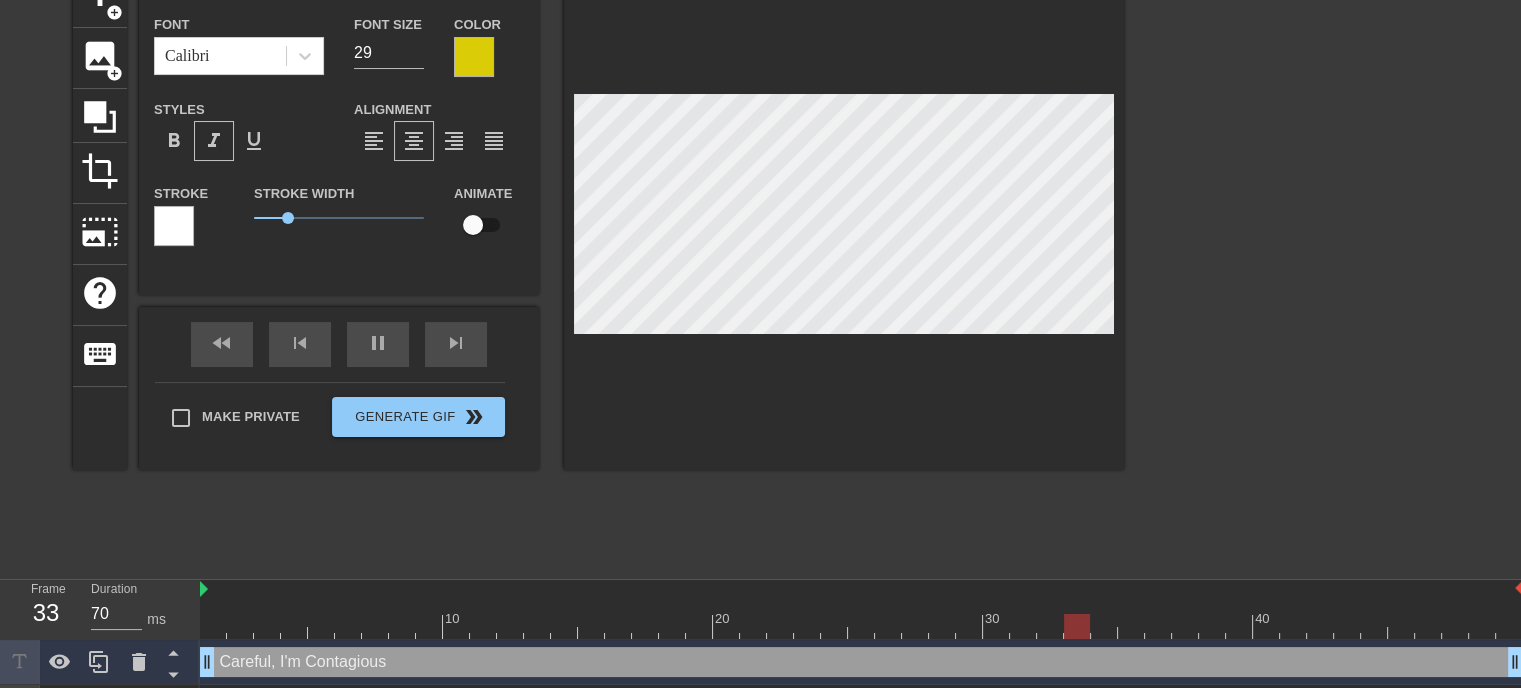 click on "title add_circle image add_circle crop photo_size_select_large help keyboard Careful, I'm Contagious Font Calibri Font Size 29 Color Styles format_bold format_italic format_underline Alignment format_align_left format_align_center format_align_right format_align_justify Stroke Stroke Width 1 Animate fast_rewind skip_previous pause skip_next Make Private Generate Gif double_arrow" at bounding box center [598, 267] 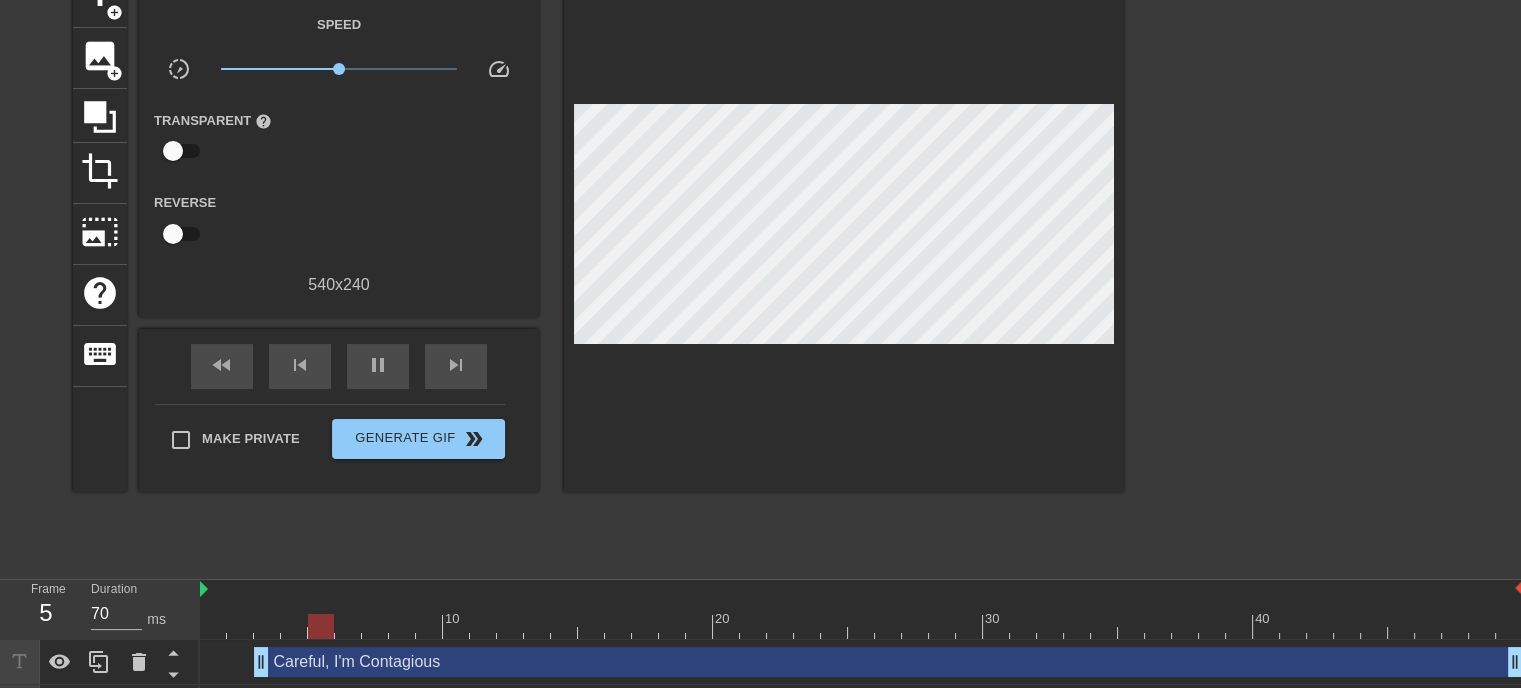 drag, startPoint x: 205, startPoint y: 663, endPoint x: 246, endPoint y: 661, distance: 41.04875 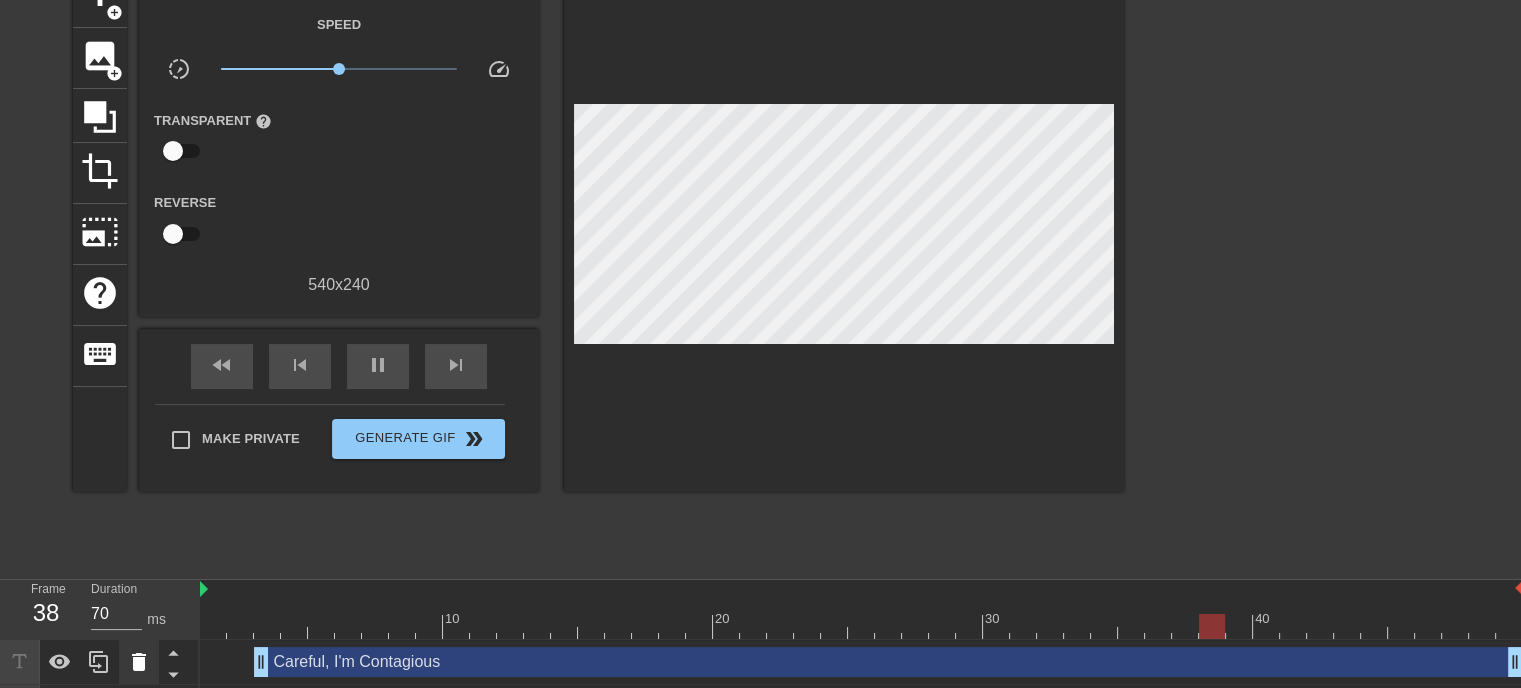 click 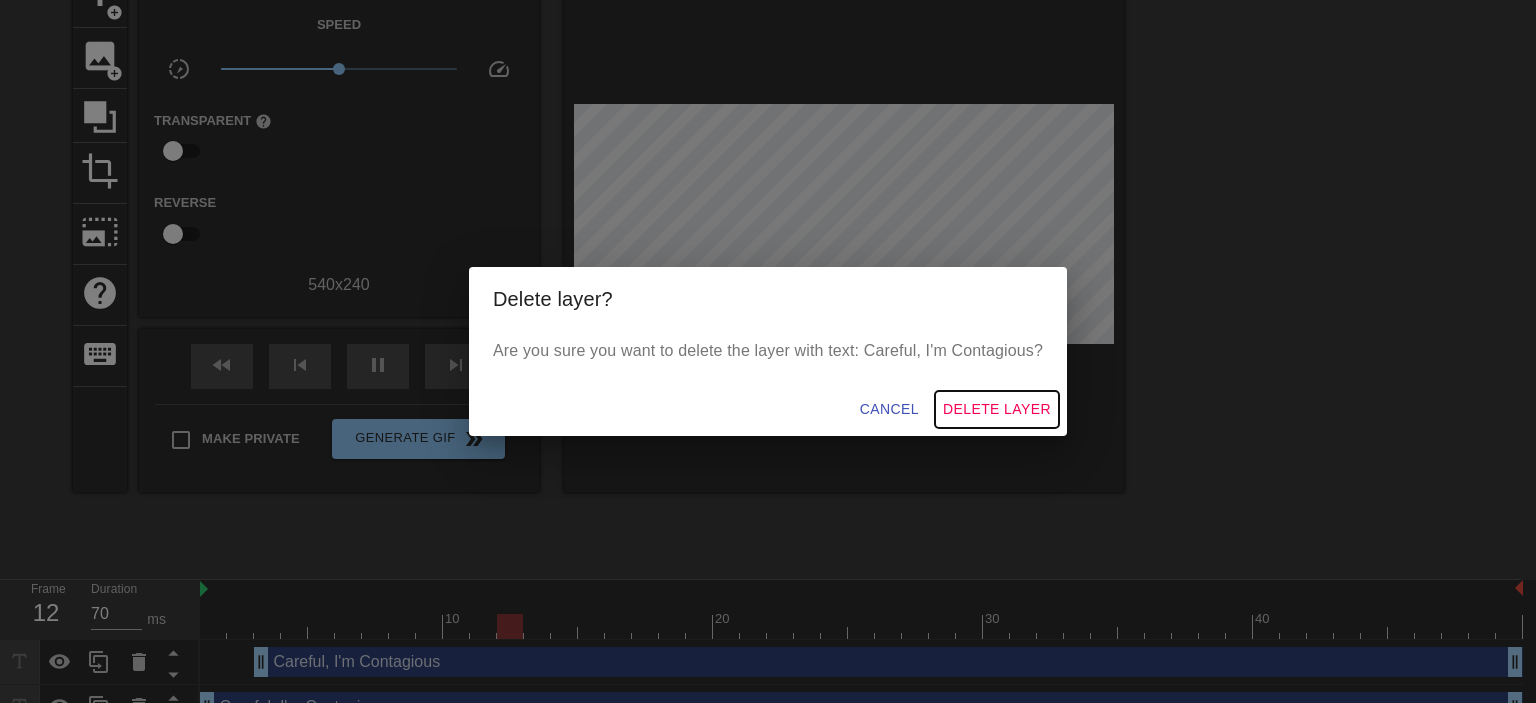 click on "Delete Layer" at bounding box center [997, 409] 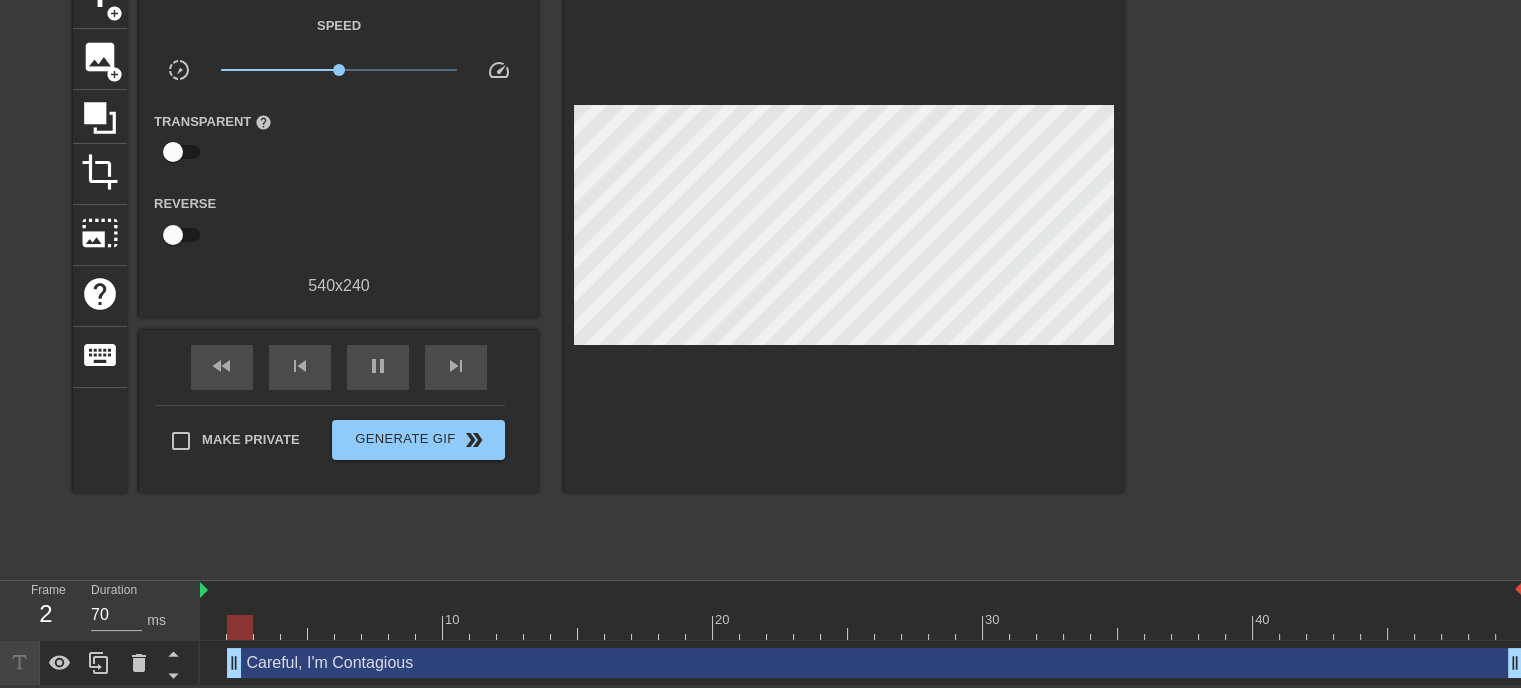 drag, startPoint x: 210, startPoint y: 670, endPoint x: 234, endPoint y: 669, distance: 24.020824 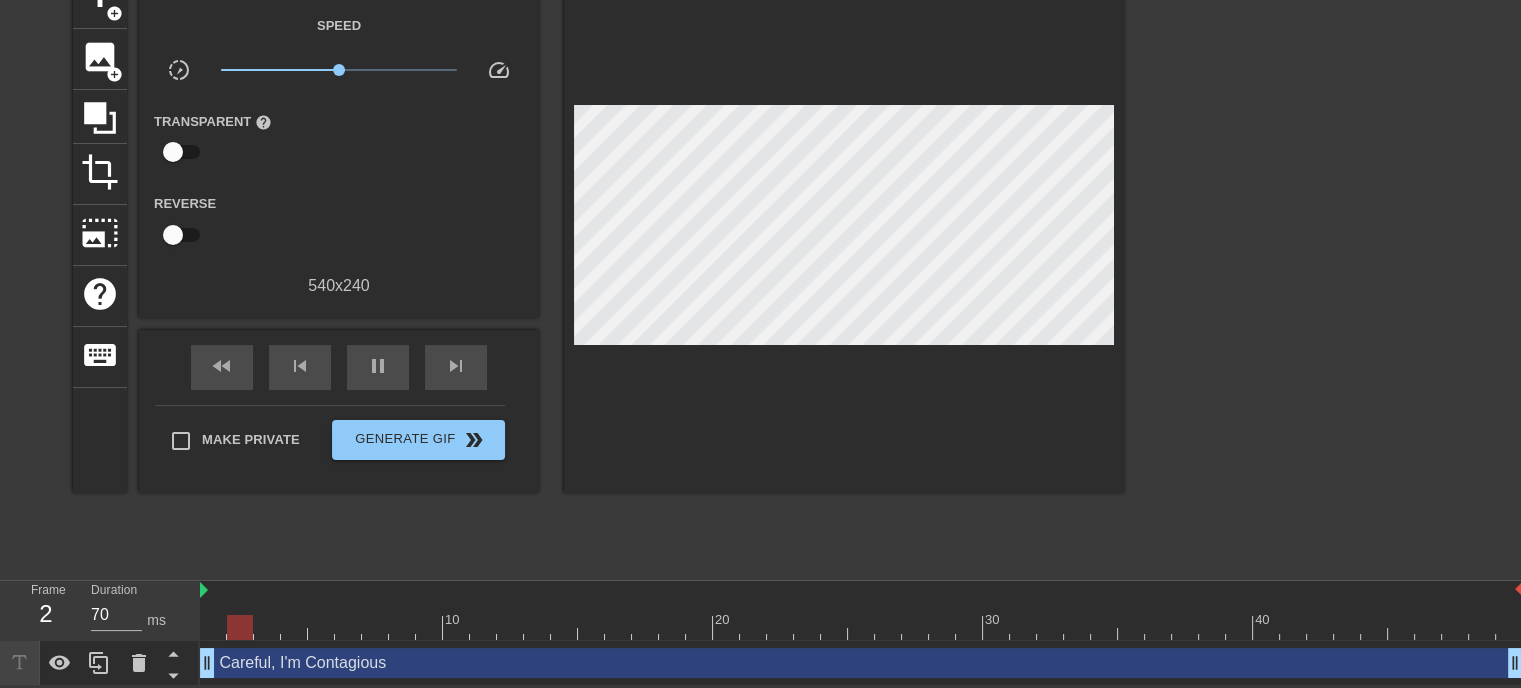 drag, startPoint x: 230, startPoint y: 664, endPoint x: 188, endPoint y: 664, distance: 42 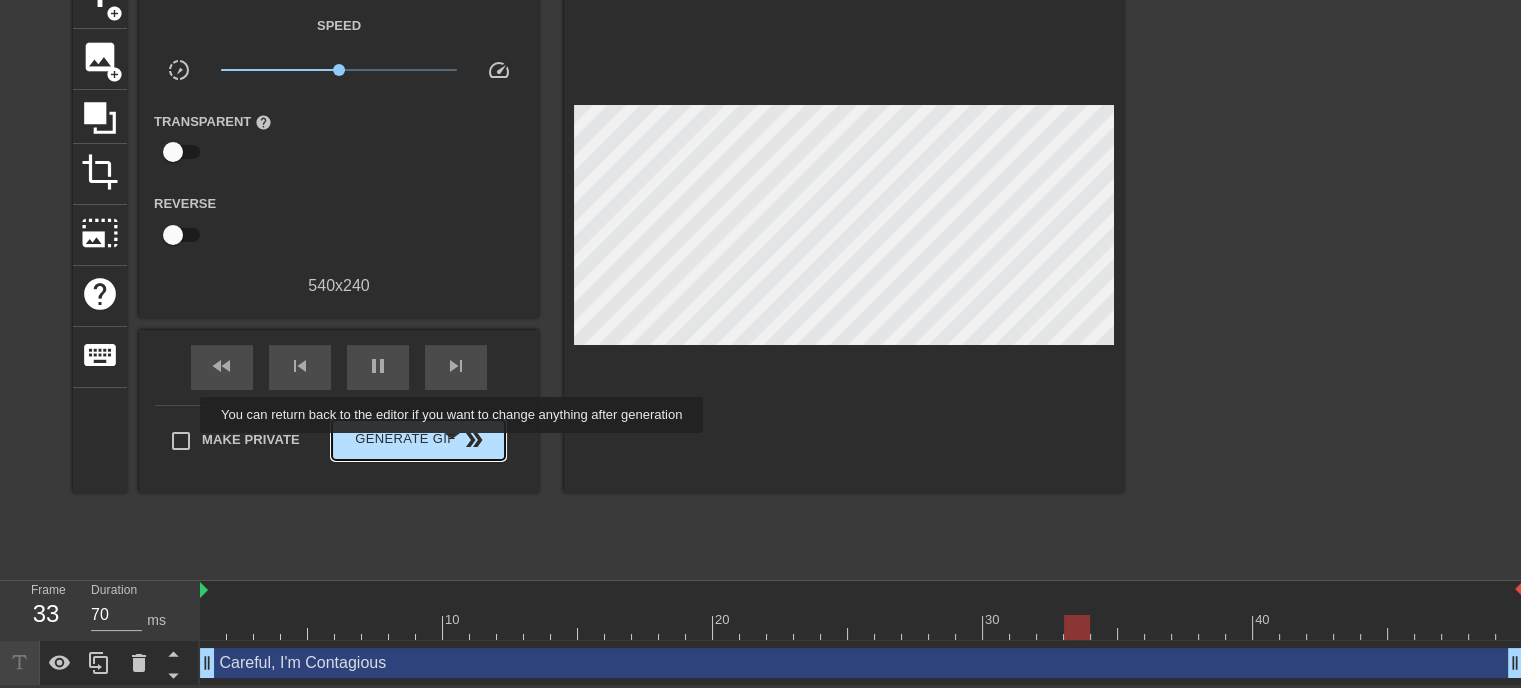 click on "double_arrow" at bounding box center [474, 440] 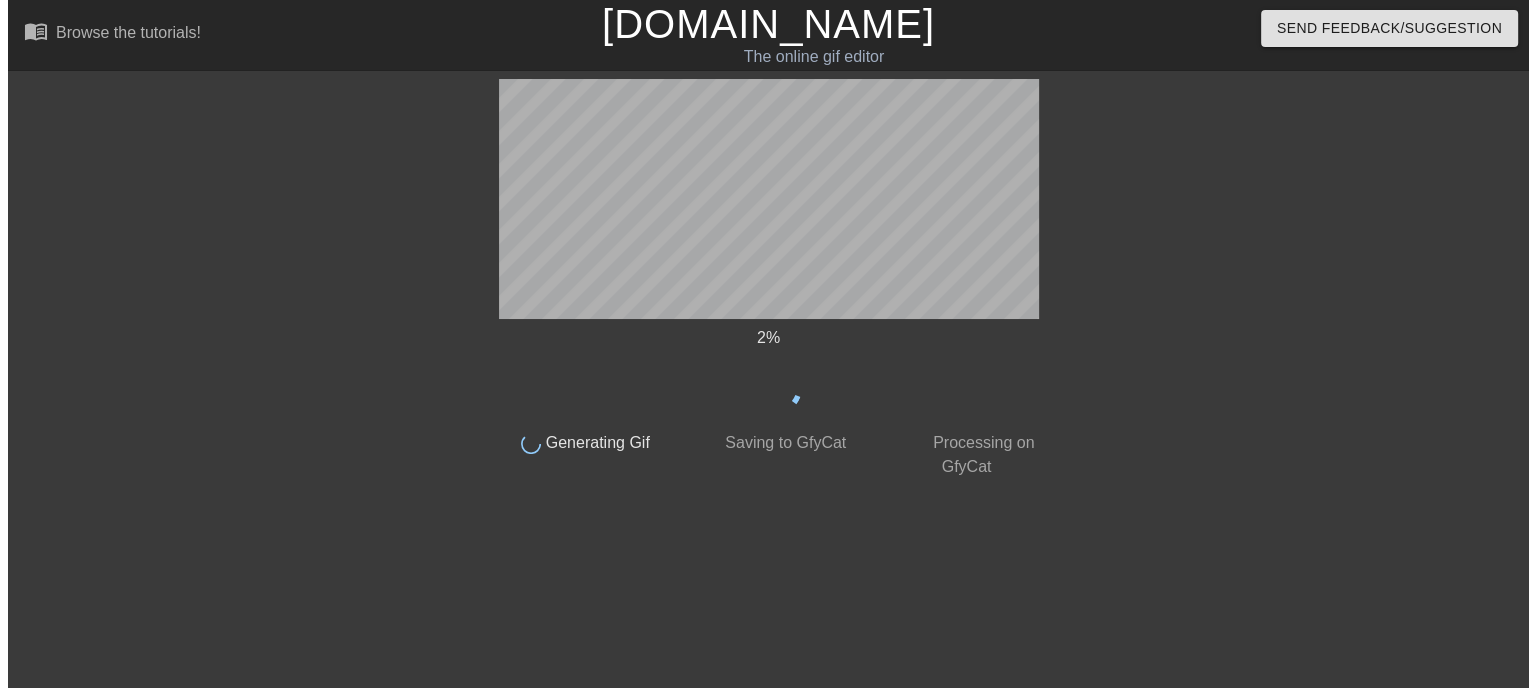 scroll, scrollTop: 0, scrollLeft: 0, axis: both 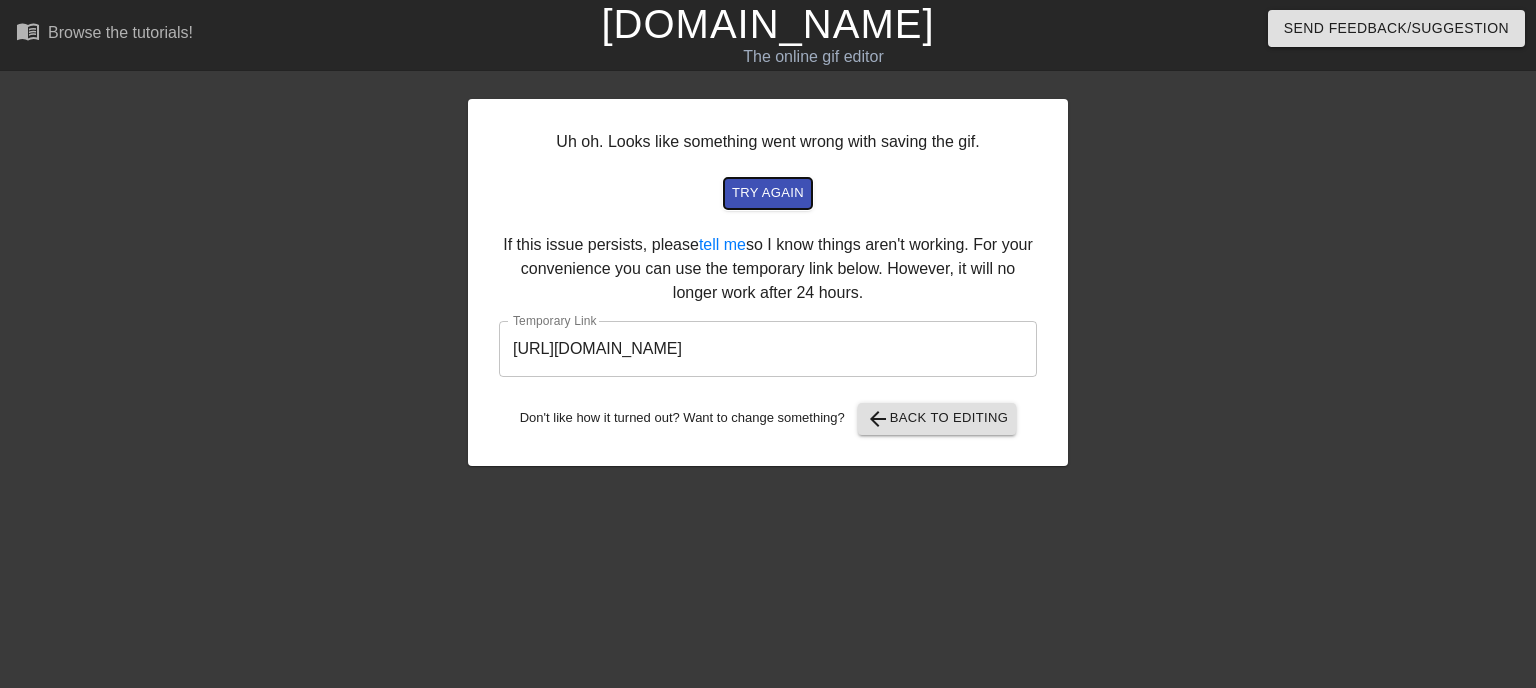 click on "try again" at bounding box center (768, 193) 